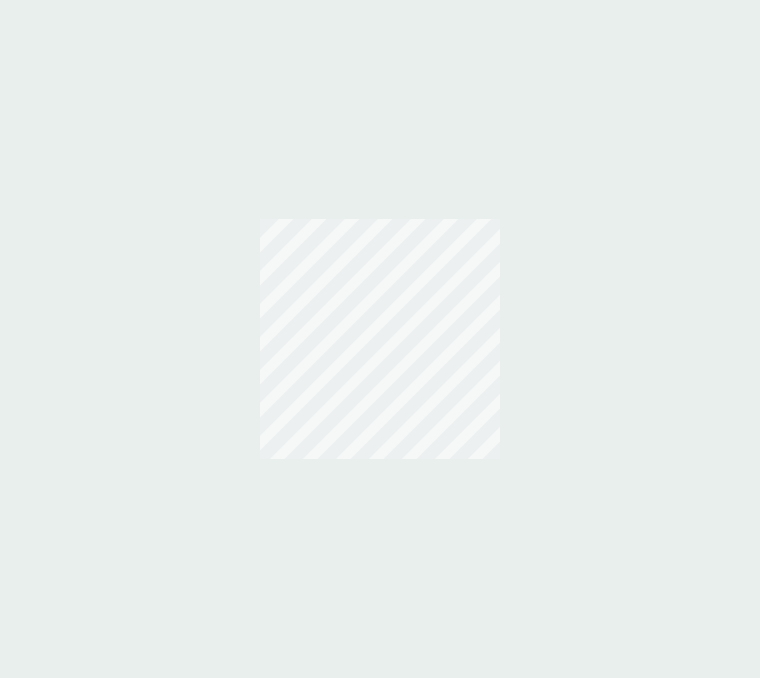scroll, scrollTop: 0, scrollLeft: 0, axis: both 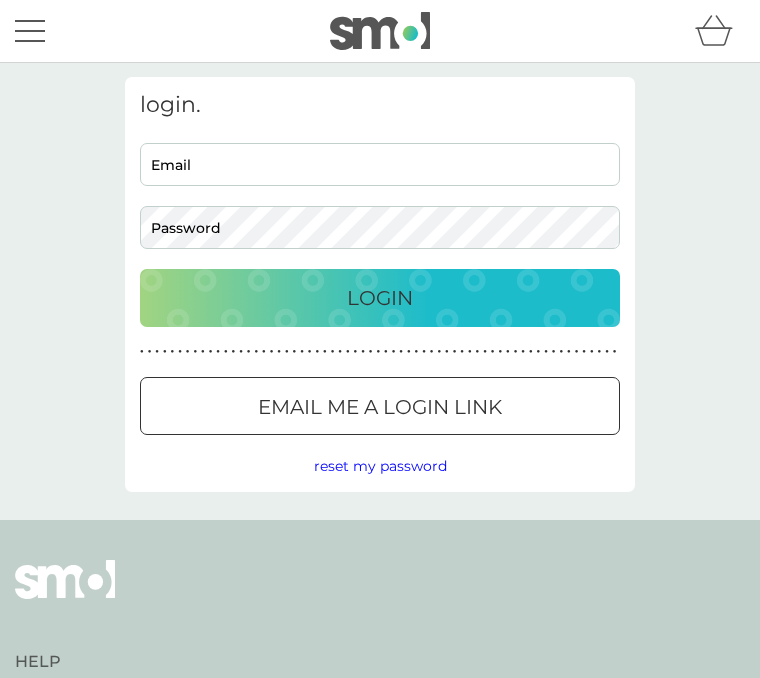 click on "Email" at bounding box center [380, 164] 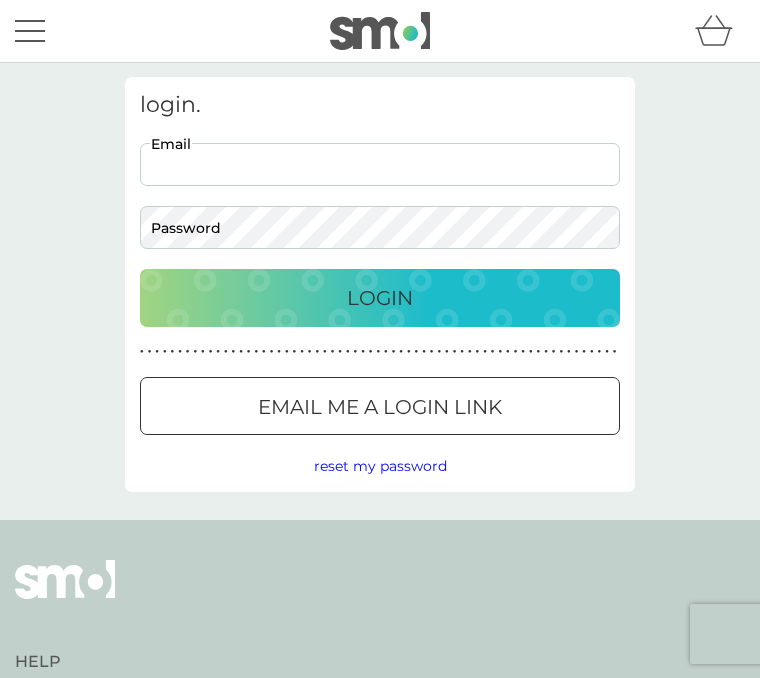 scroll, scrollTop: 0, scrollLeft: 0, axis: both 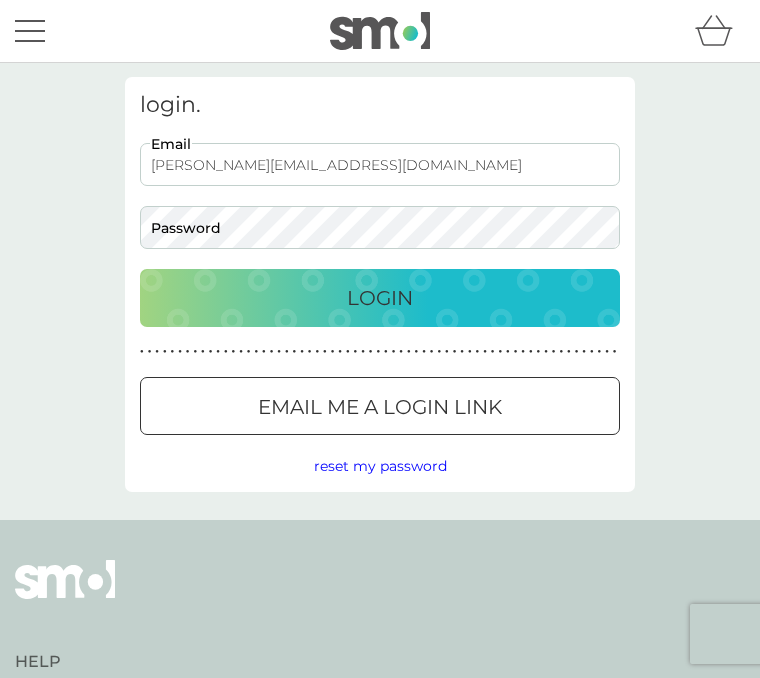 type on "jacqueline.jones1963@icloud.com" 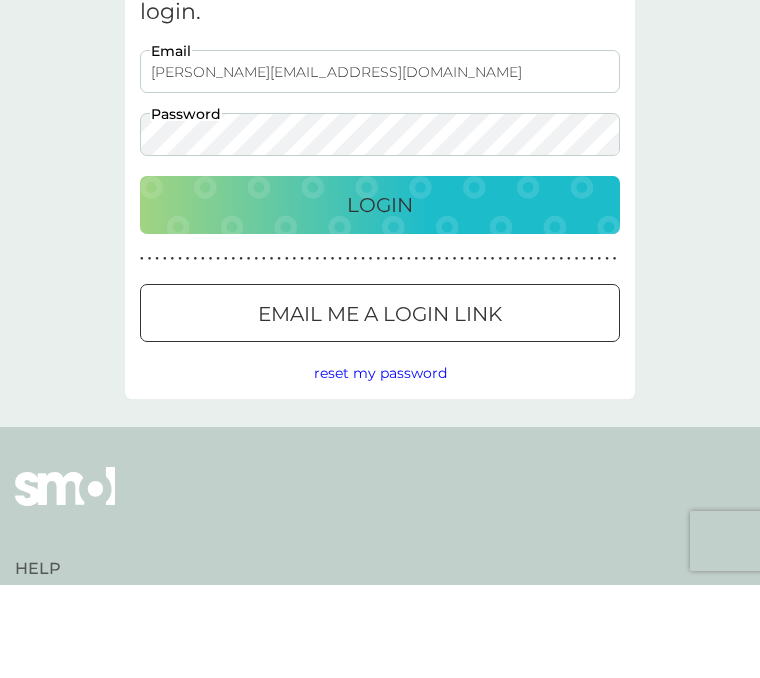 click on "Login" at bounding box center [380, 298] 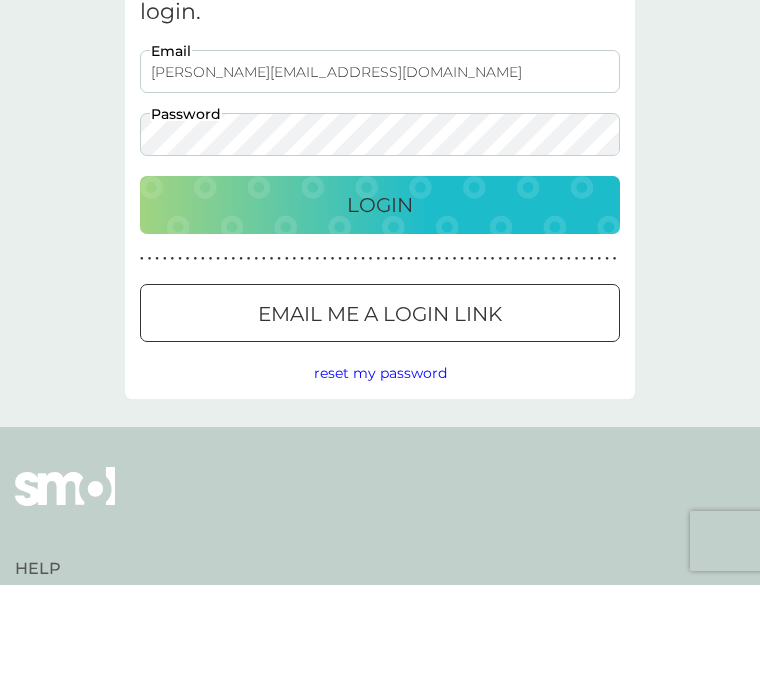 scroll, scrollTop: 93, scrollLeft: 0, axis: vertical 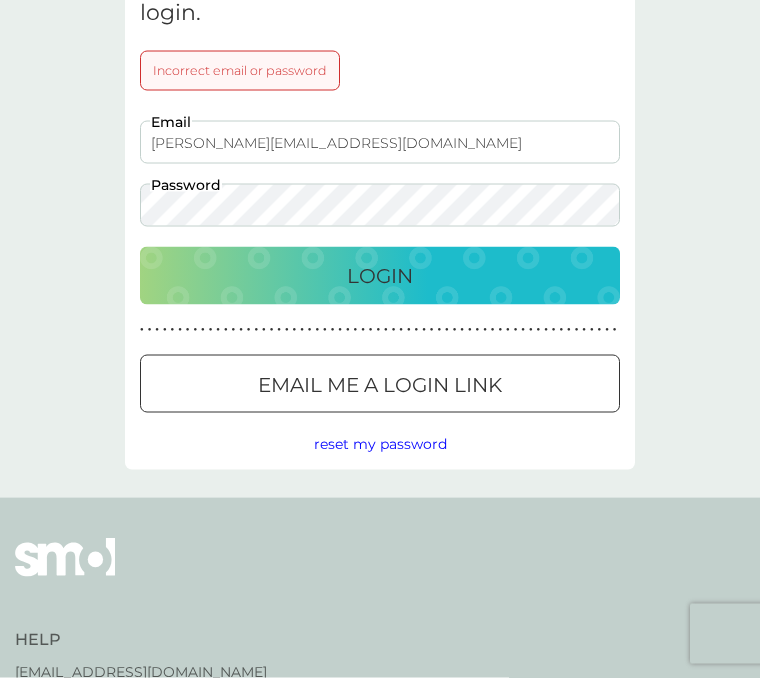 click on "Login" at bounding box center [380, 276] 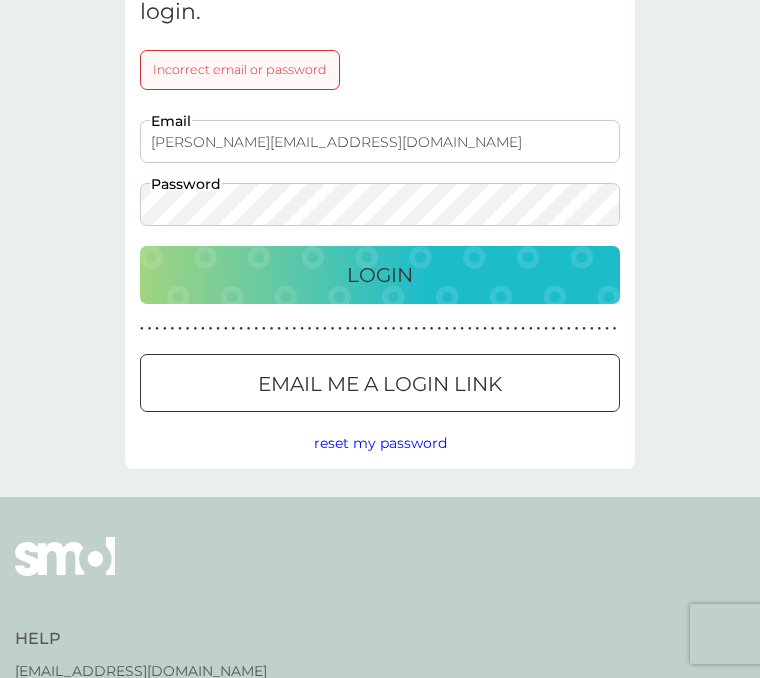 click on "Login" at bounding box center (380, 275) 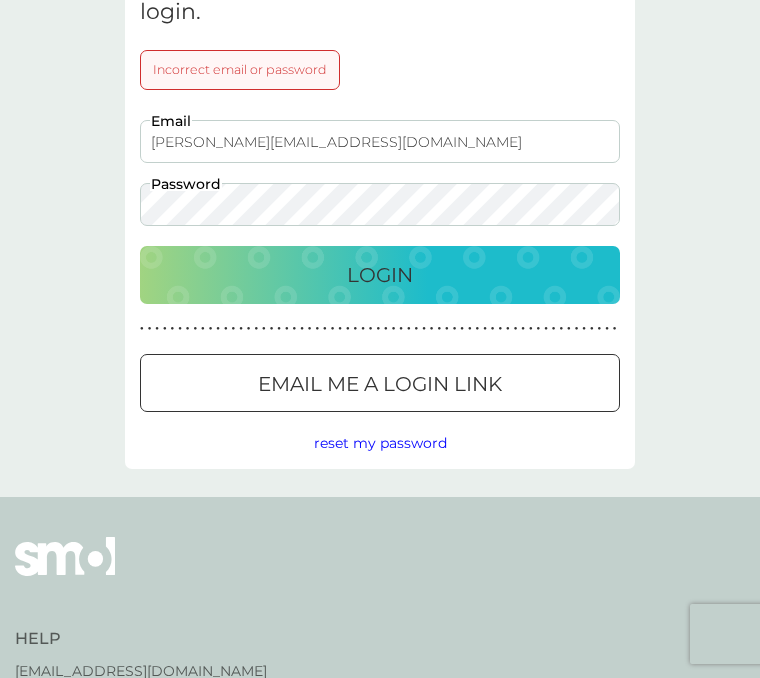 scroll, scrollTop: 0, scrollLeft: 0, axis: both 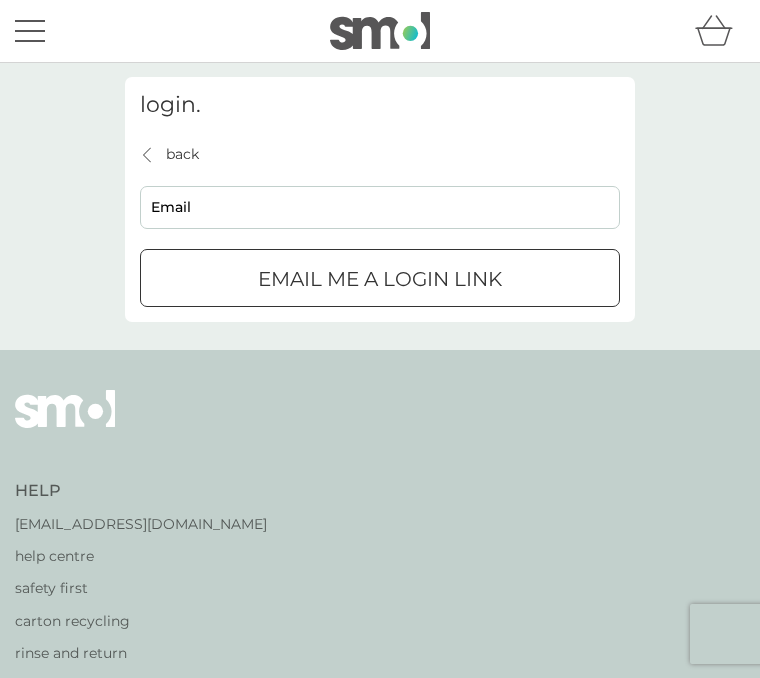 click on "Email me a login link" at bounding box center (380, 279) 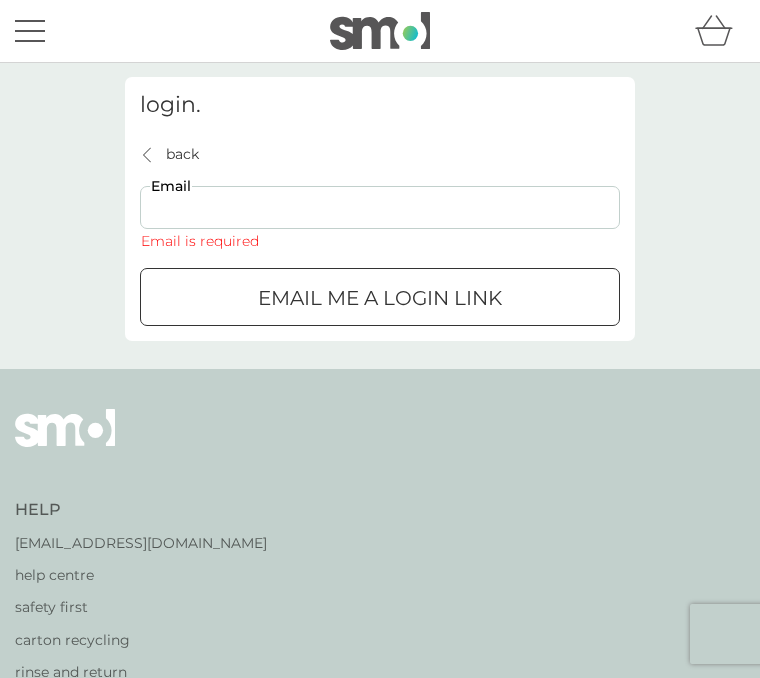 scroll, scrollTop: 92, scrollLeft: 0, axis: vertical 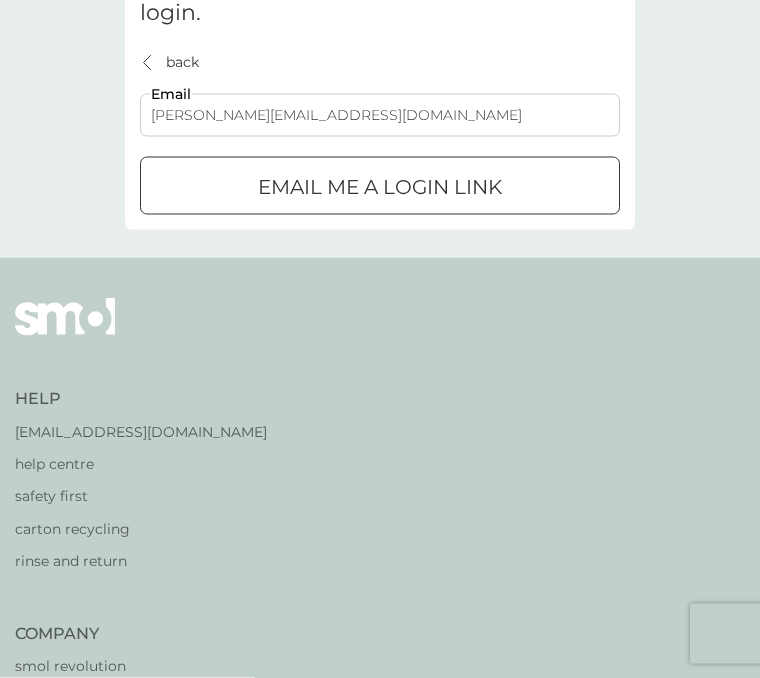 type on "jacqueline.jones1963@icloud.com" 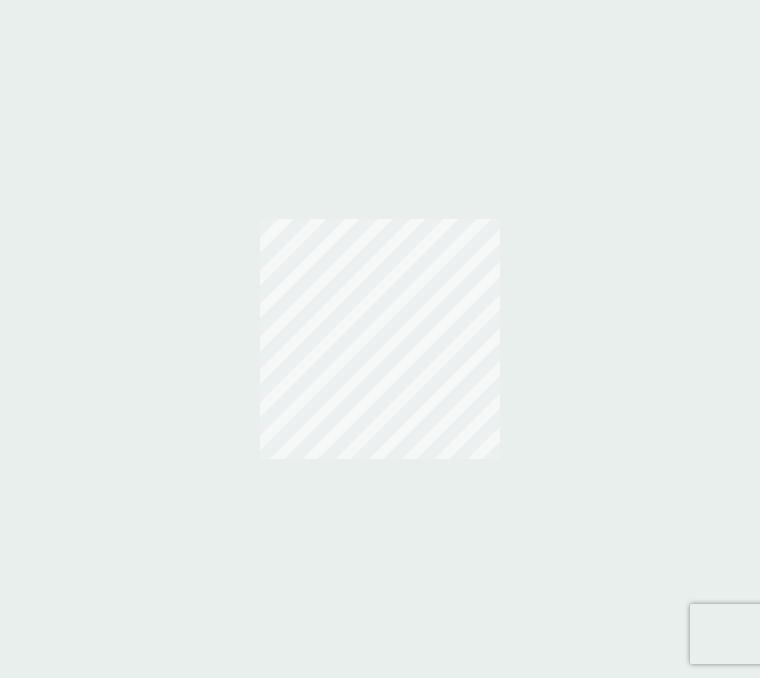 scroll, scrollTop: 0, scrollLeft: 0, axis: both 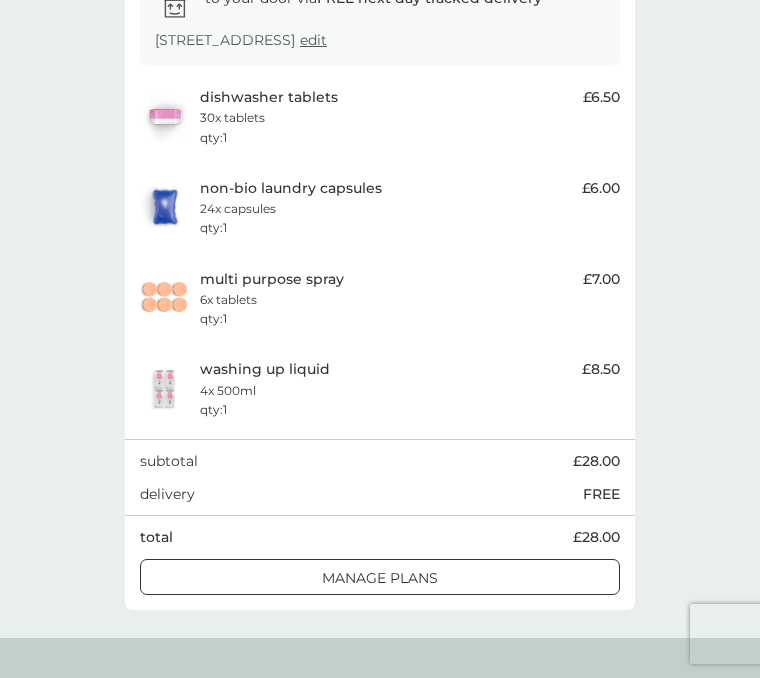 click on "manage plans" at bounding box center [380, 578] 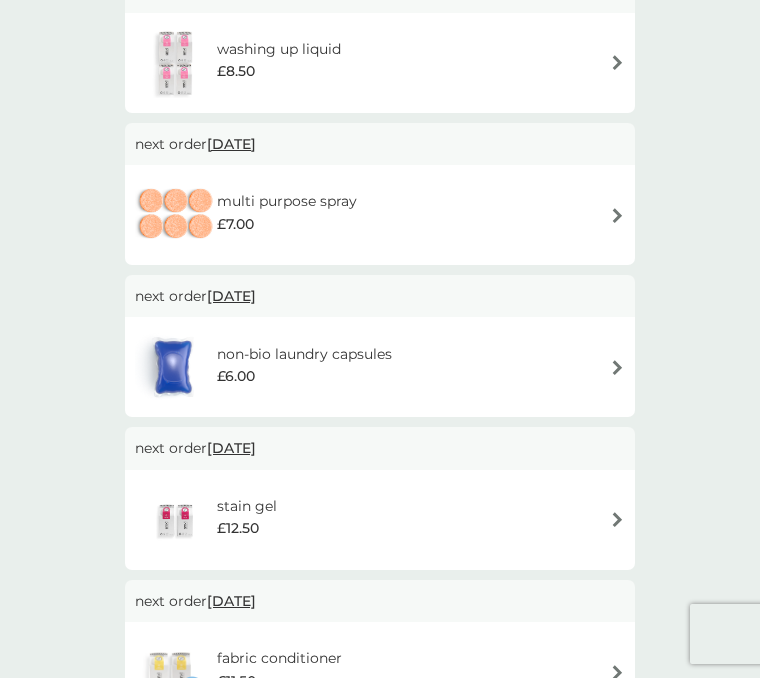 scroll, scrollTop: 0, scrollLeft: 0, axis: both 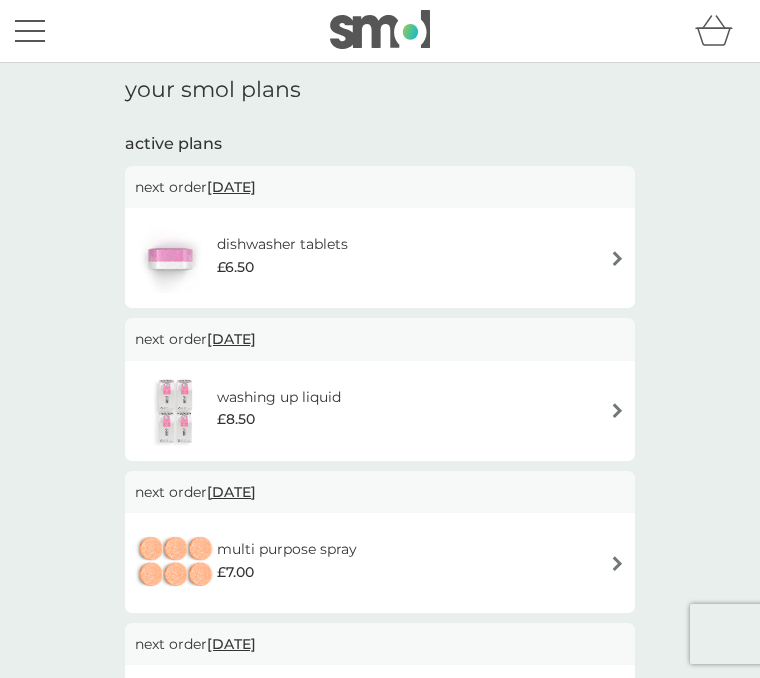 click on "dishwasher tablets £6.50" at bounding box center [380, 258] 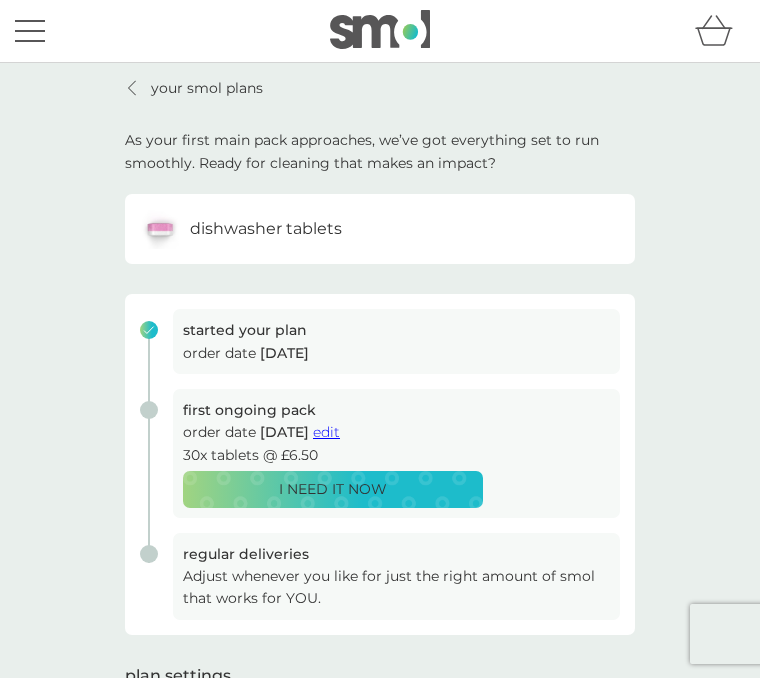 click on "your smol plans As your first main pack approaches, we’ve got everything set to run smoothly. Ready for cleaning that makes an impact? dishwasher tablets started your plan order date   3 Jul 2025 first ongoing pack order date   17 Jul 2025   edit 30x tablets @ £6.50 I NEED IT NOW regular deliveries Adjust whenever you like for just the right amount of smol that works for YOU. plan settings delivery address Newfield Farm, Matchmoor Lane, Horwich, Bolton, BL6 6PR to cancel please email   help@smolproducts.com" at bounding box center [380, 458] 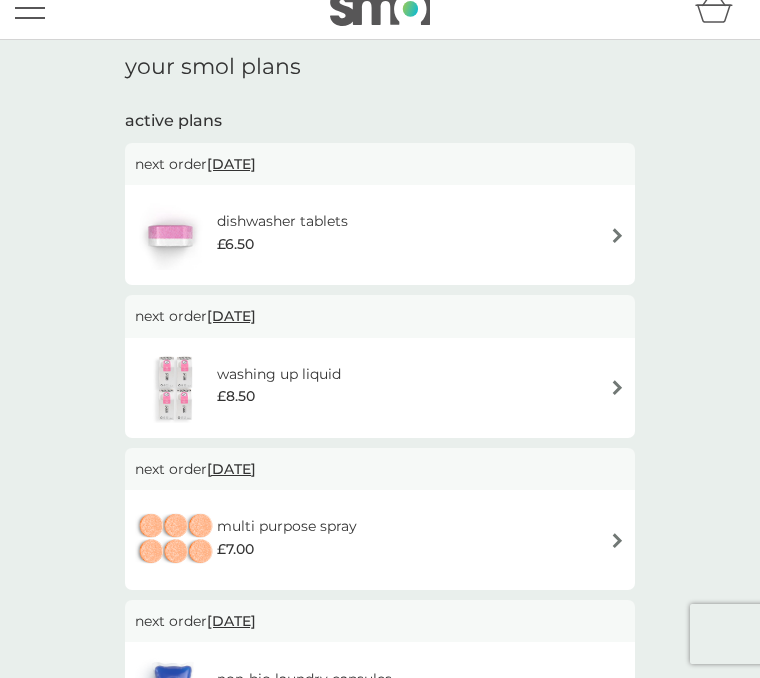 scroll, scrollTop: 0, scrollLeft: 0, axis: both 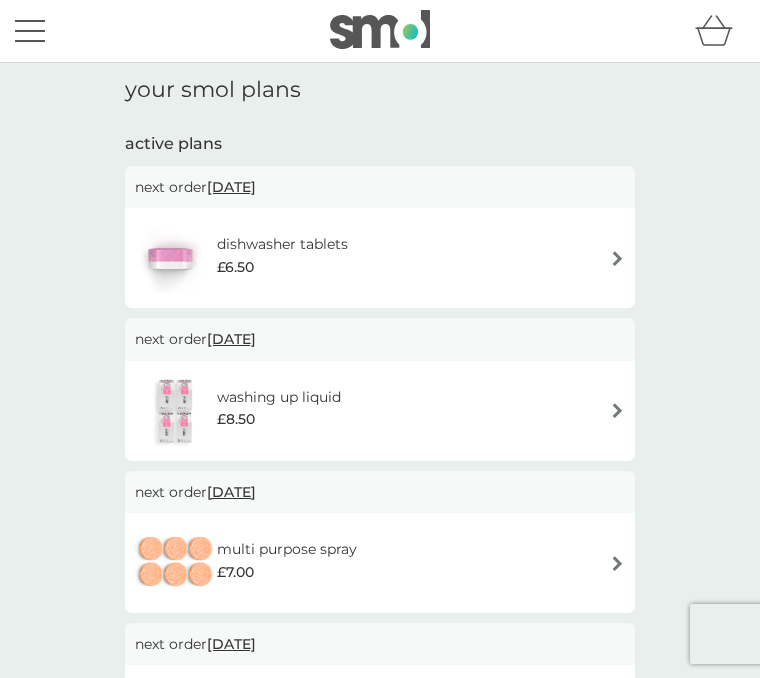 click at bounding box center (30, 31) 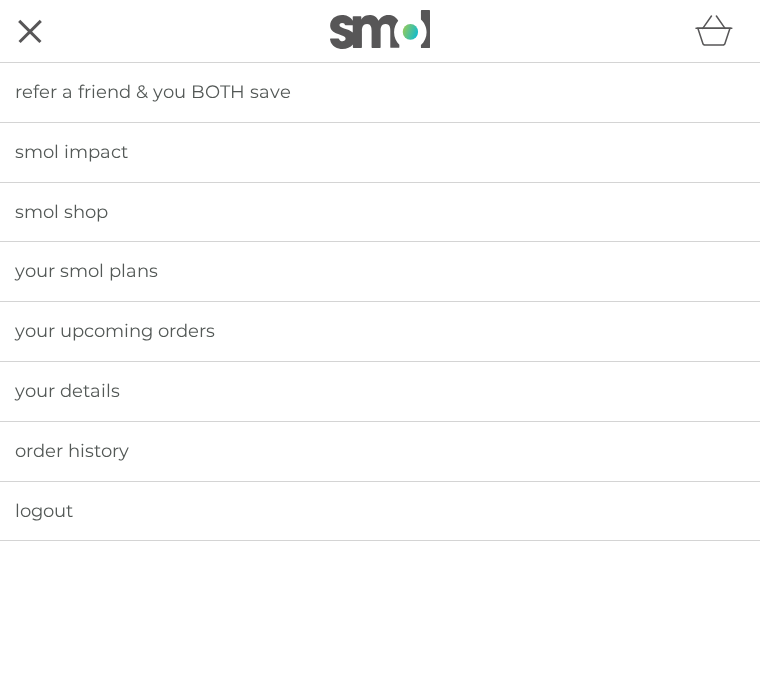 click on "order history" at bounding box center (72, 451) 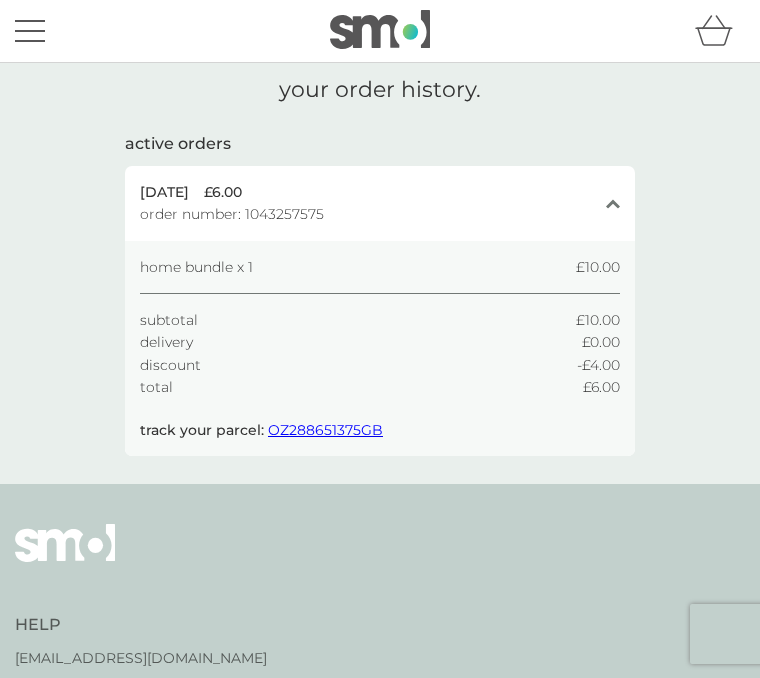 click at bounding box center (30, 31) 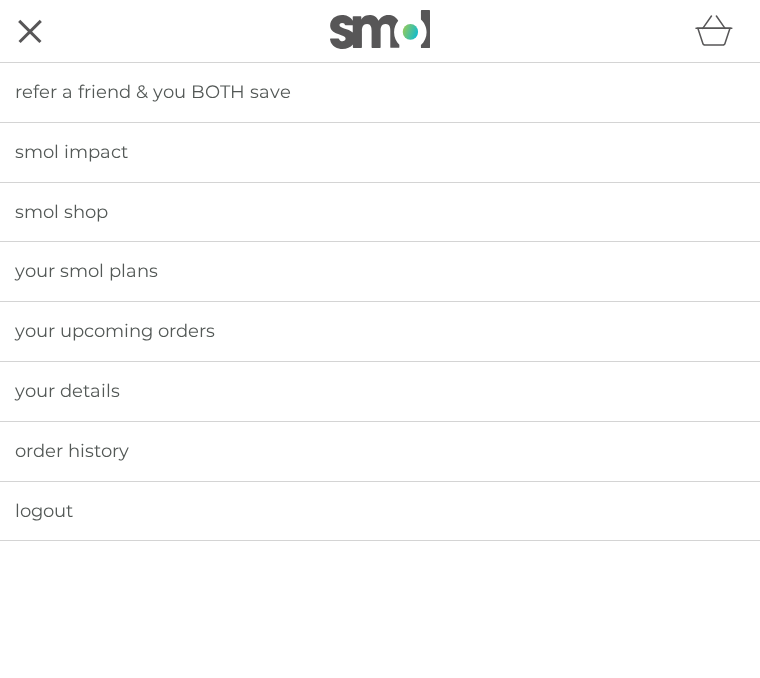 click on "smol impact" at bounding box center [71, 152] 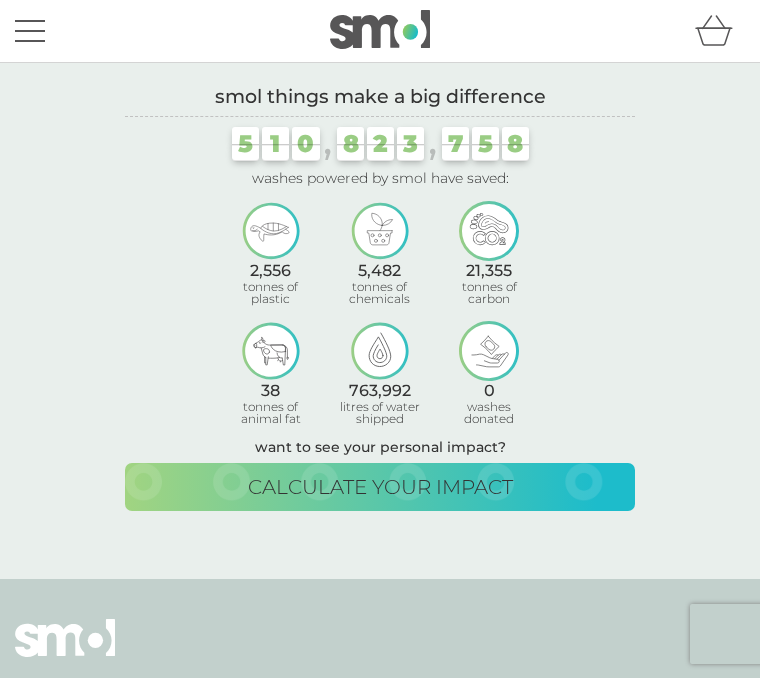 click at bounding box center (30, 31) 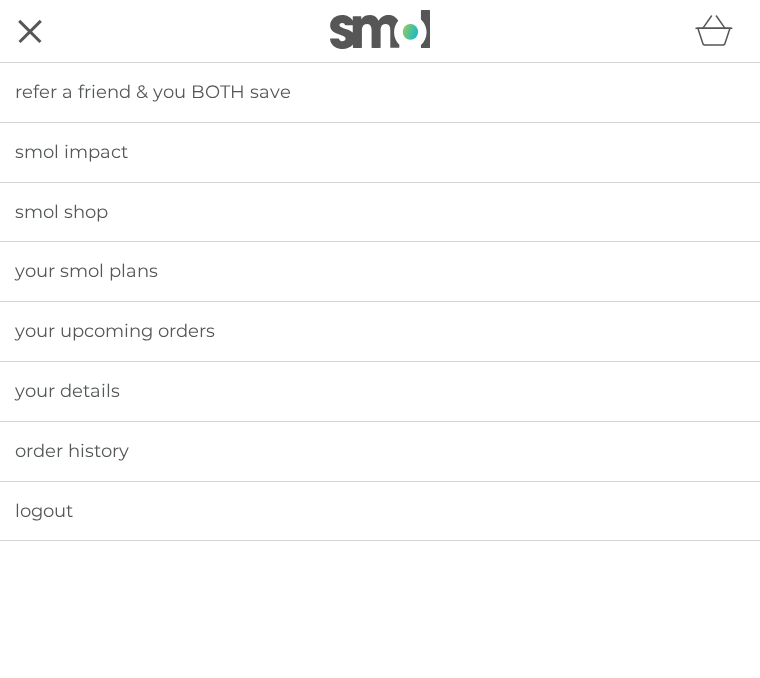 click on "your smol plans" at bounding box center [86, 271] 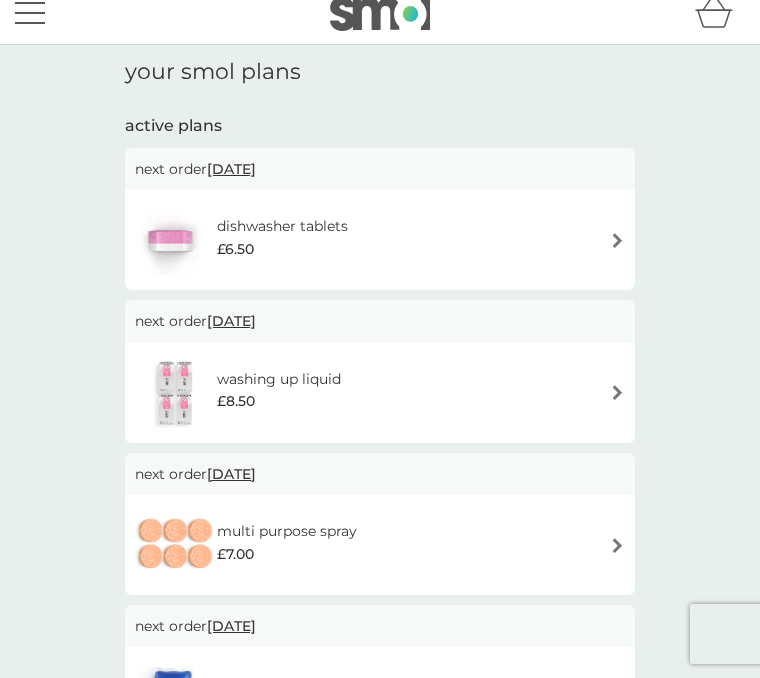 scroll, scrollTop: 70, scrollLeft: 0, axis: vertical 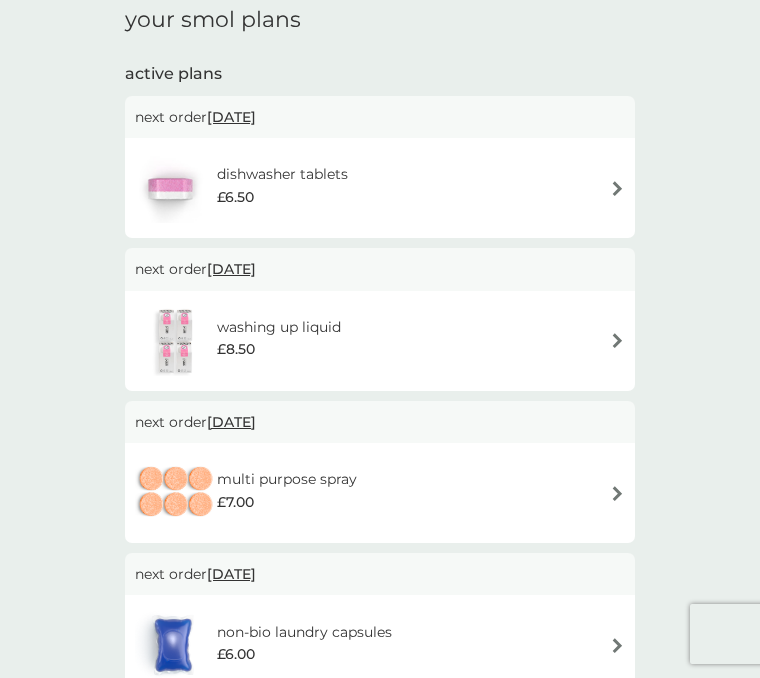 click on "17 Jul 2025" at bounding box center (231, 117) 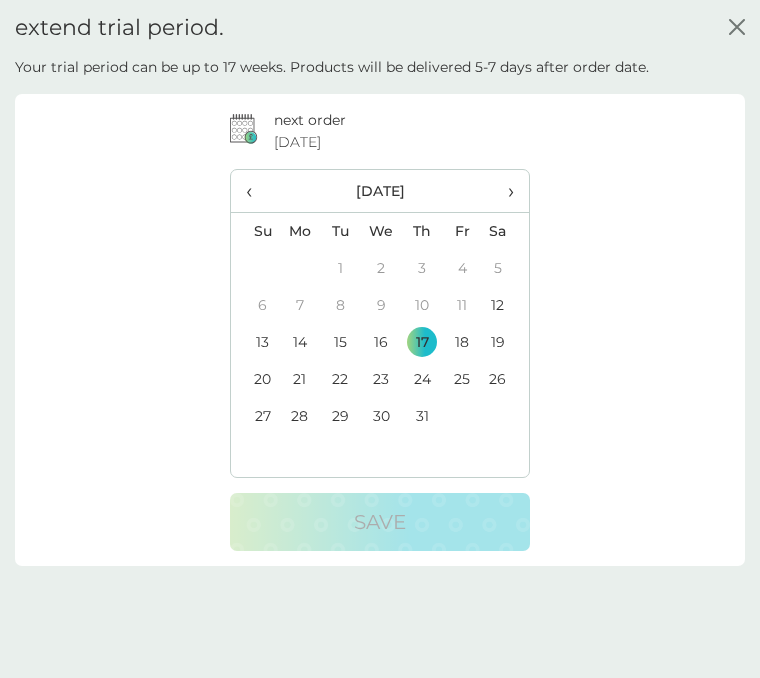 click 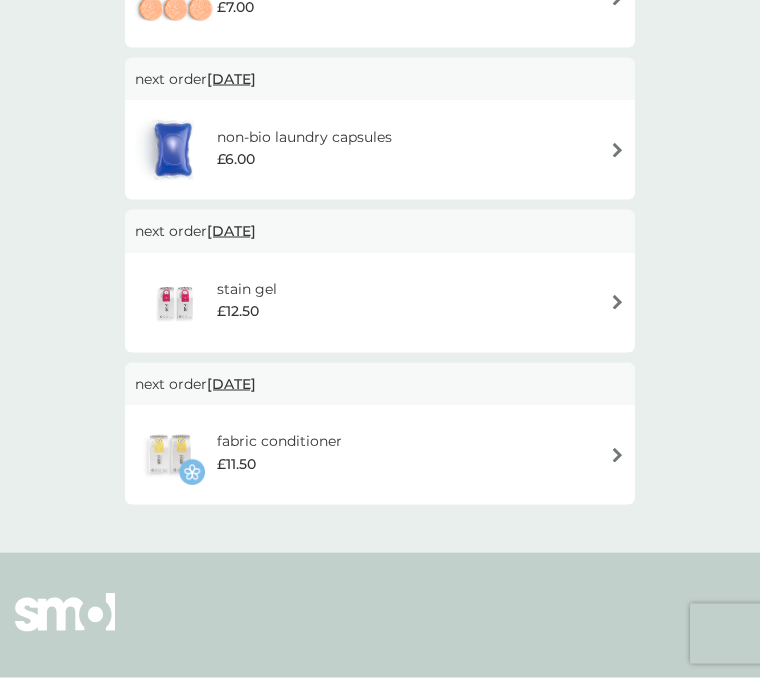 scroll, scrollTop: 567, scrollLeft: 0, axis: vertical 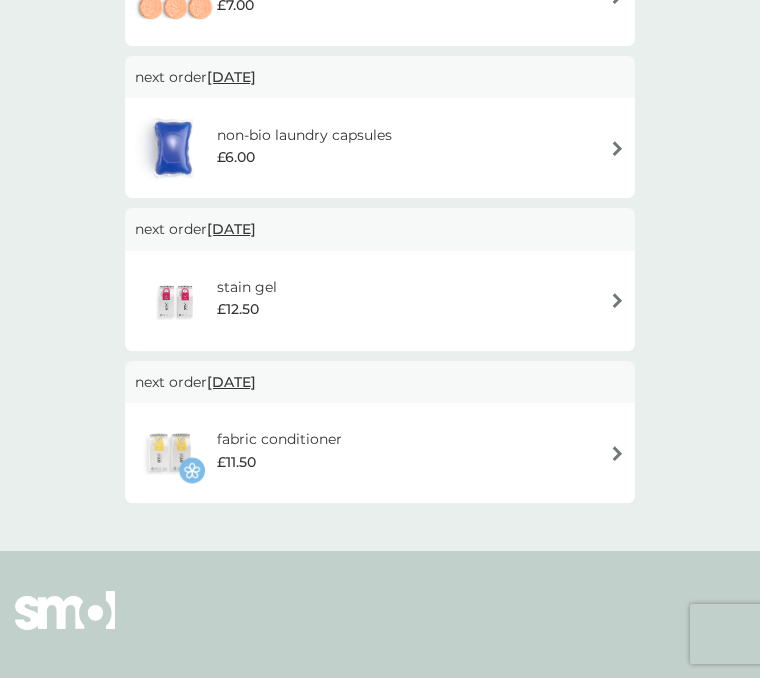 click at bounding box center (617, 453) 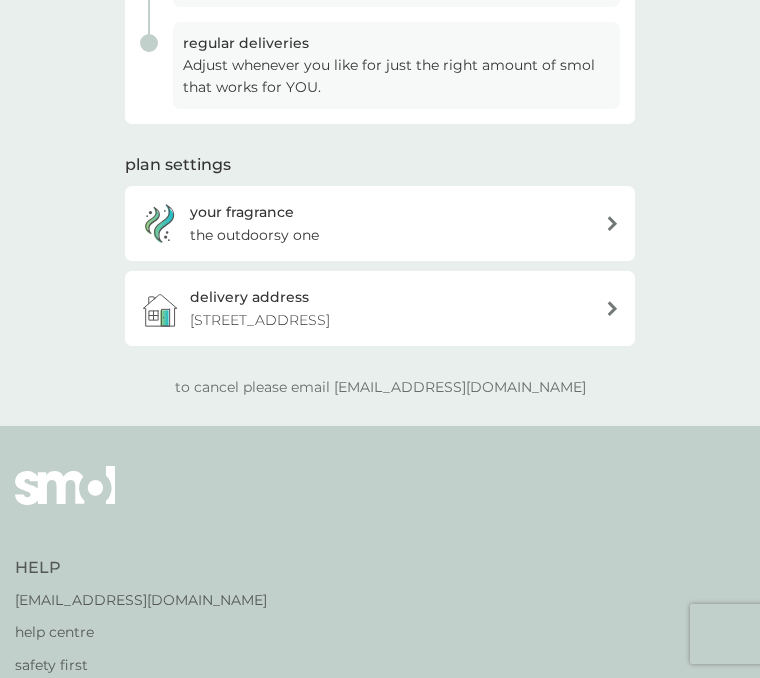 scroll, scrollTop: 510, scrollLeft: 0, axis: vertical 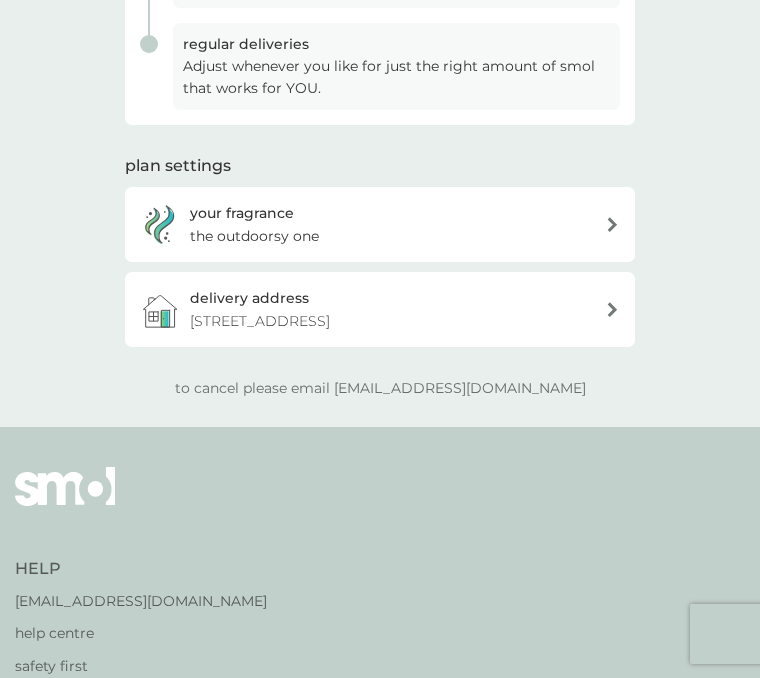click on "to cancel please email   [EMAIL_ADDRESS][DOMAIN_NAME]" at bounding box center (380, 388) 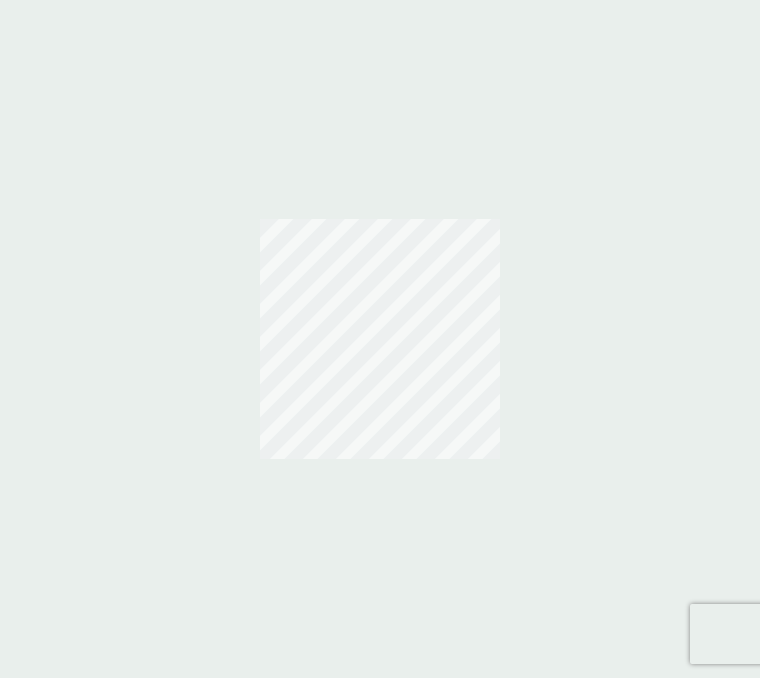 scroll, scrollTop: 0, scrollLeft: 0, axis: both 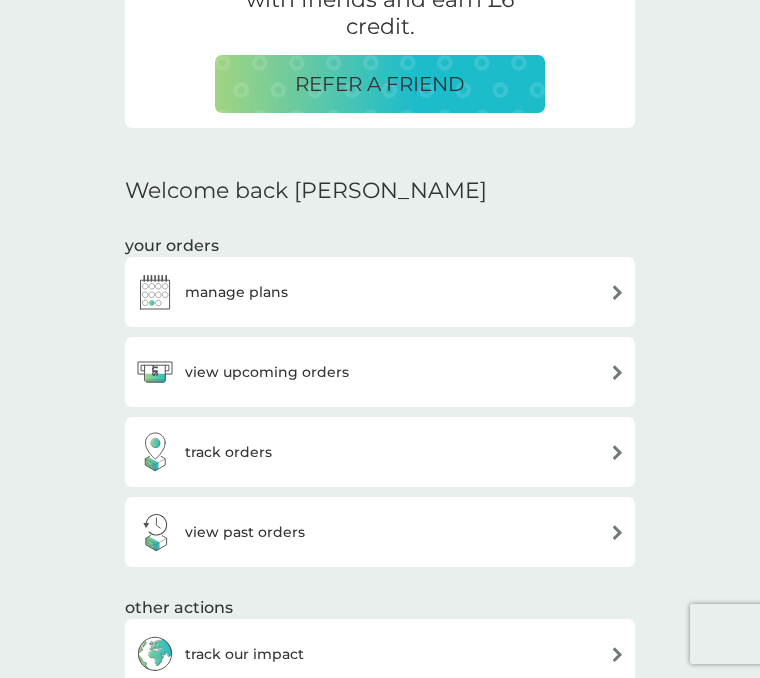click on "manage plans" at bounding box center (236, 292) 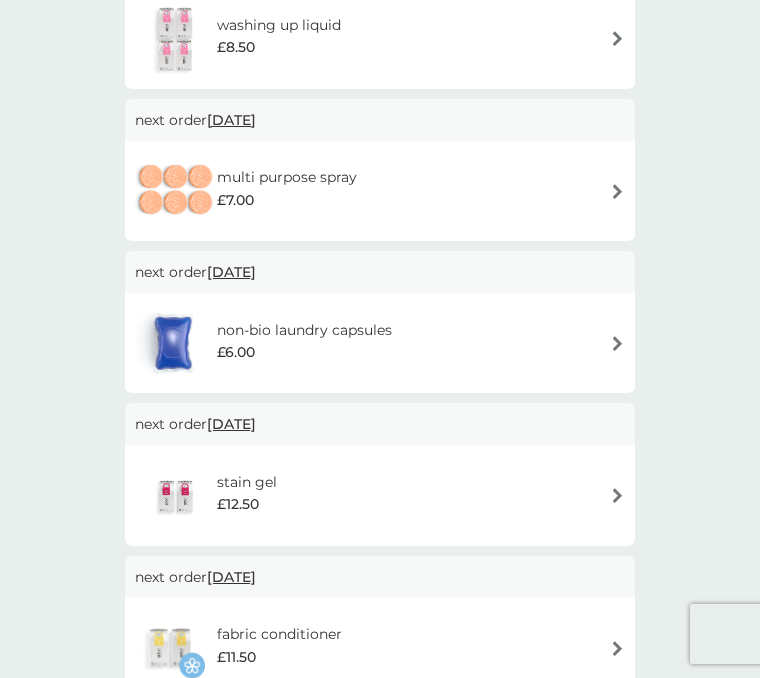 scroll, scrollTop: 0, scrollLeft: 0, axis: both 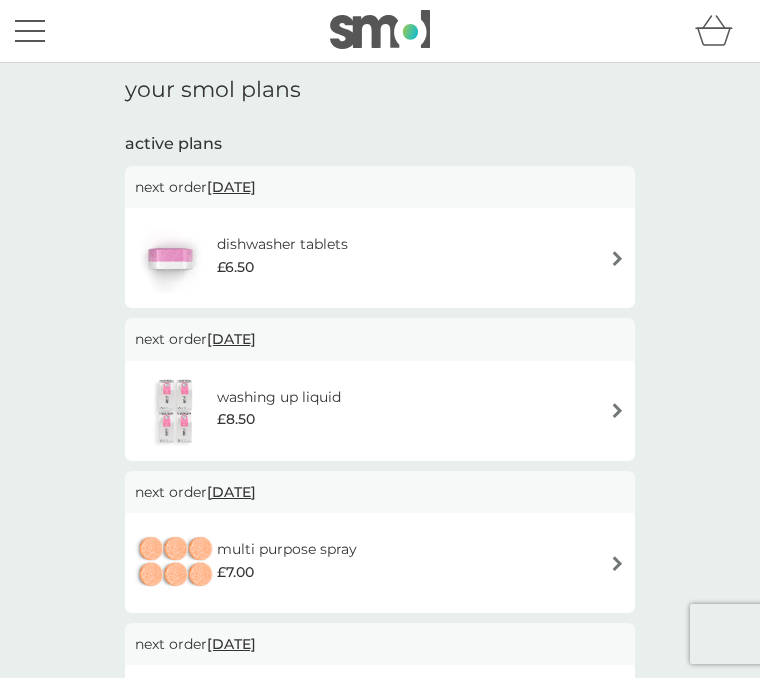 click at bounding box center [617, 258] 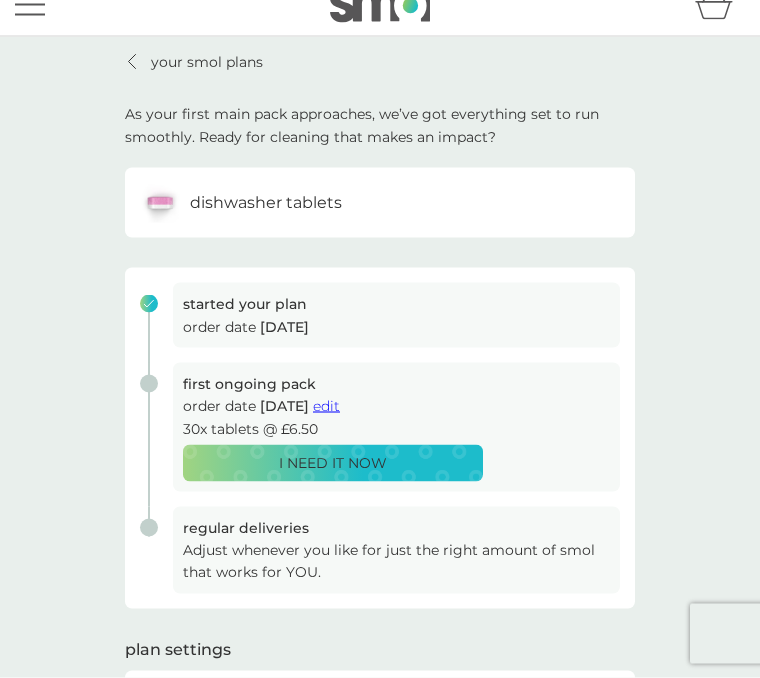 scroll, scrollTop: 0, scrollLeft: 0, axis: both 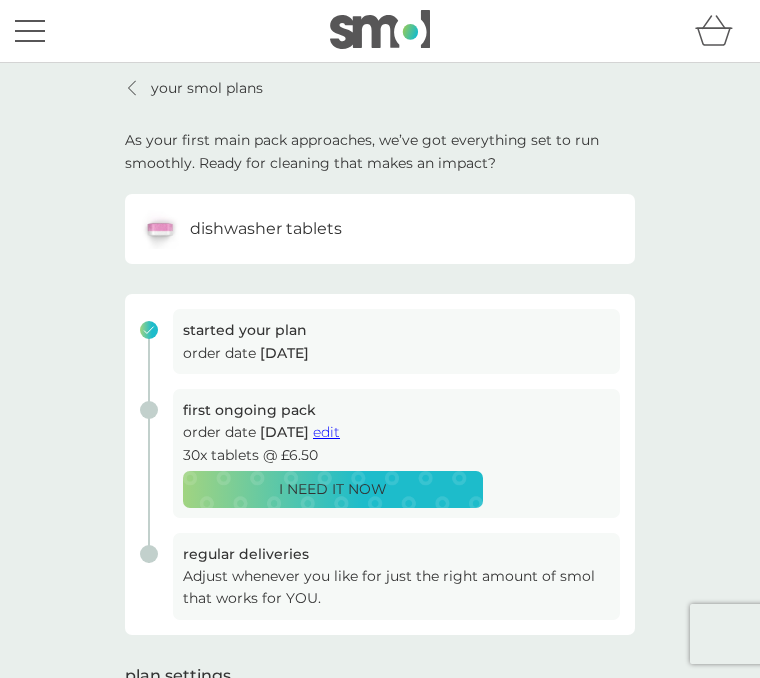 click at bounding box center [133, 88] 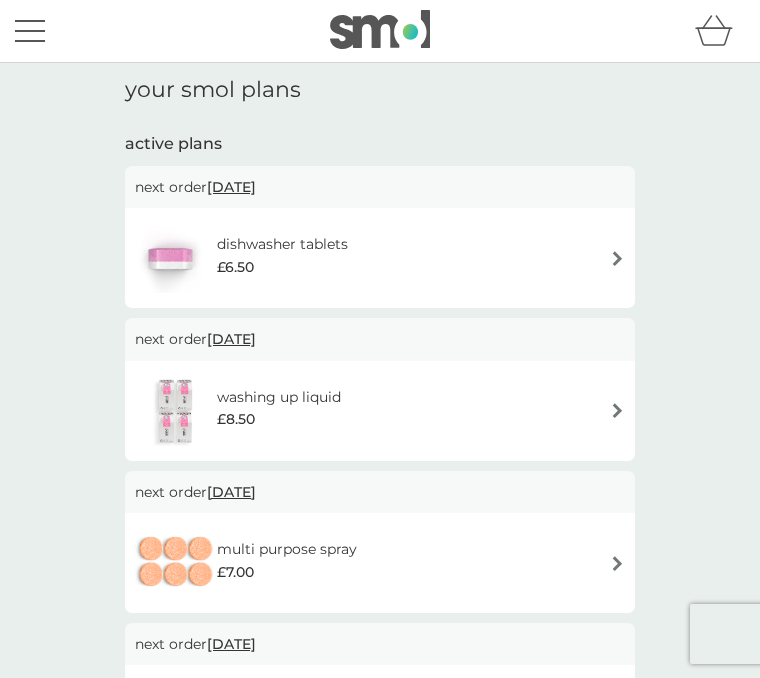 click on "washing up liquid" at bounding box center (279, 397) 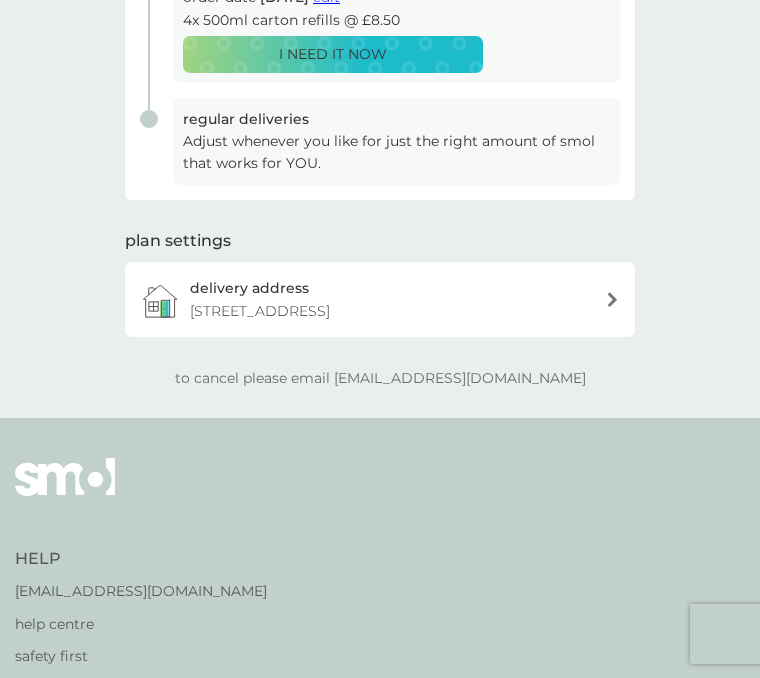 scroll, scrollTop: 465, scrollLeft: 0, axis: vertical 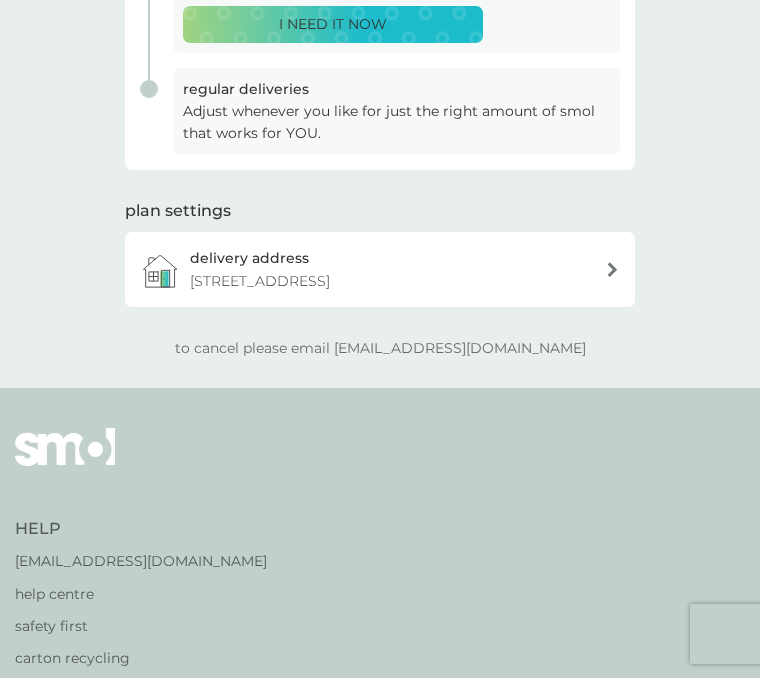 click on "to cancel please email   help@smolproducts.com" at bounding box center (380, 348) 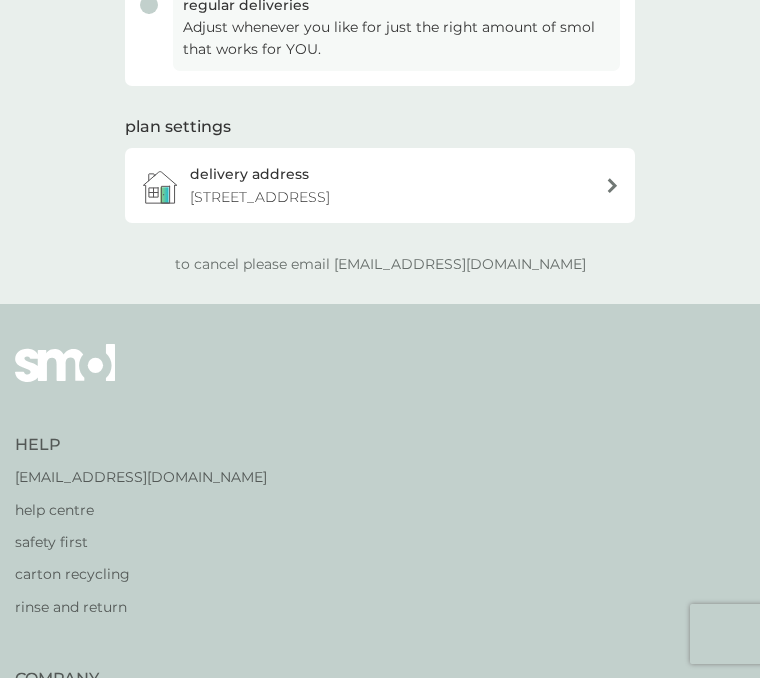 scroll, scrollTop: 551, scrollLeft: 0, axis: vertical 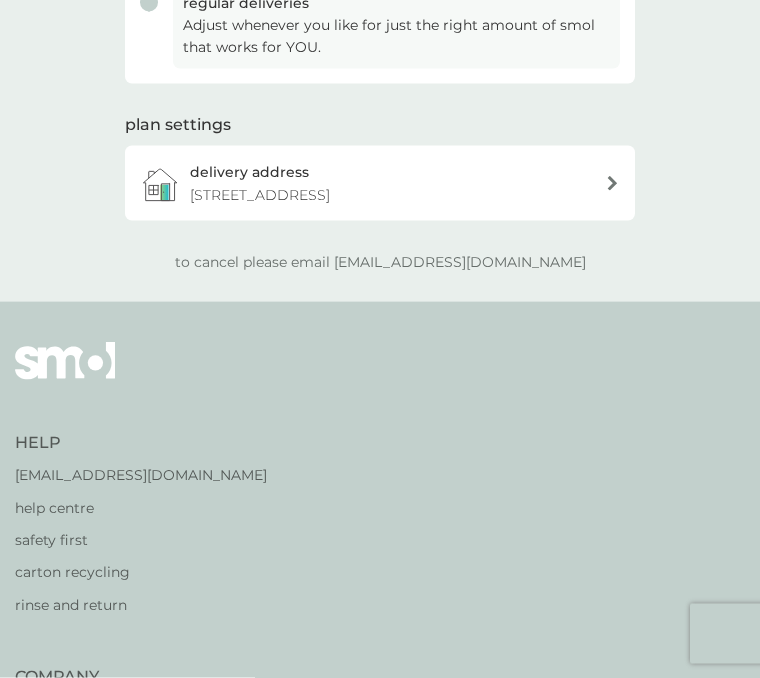 click on "[EMAIL_ADDRESS][DOMAIN_NAME]" at bounding box center [141, 475] 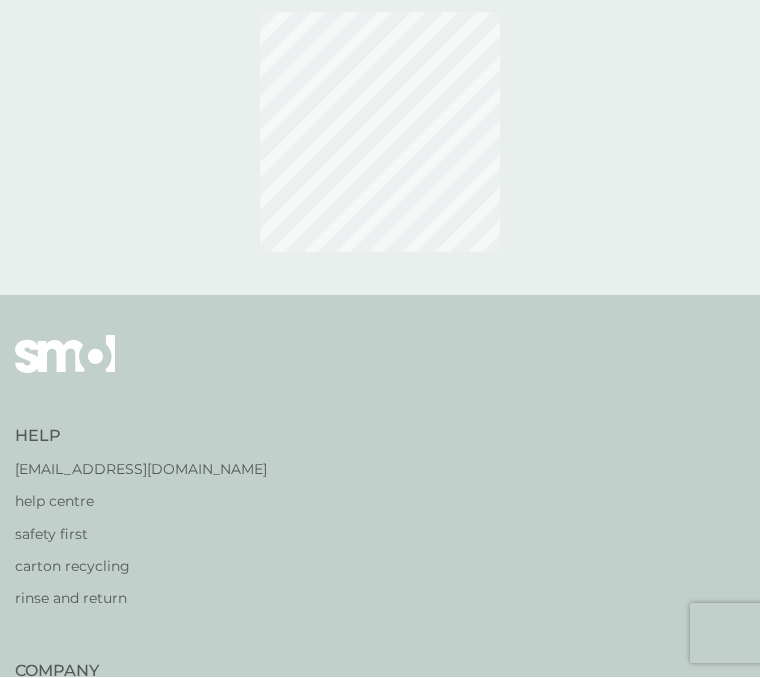 scroll, scrollTop: 0, scrollLeft: 0, axis: both 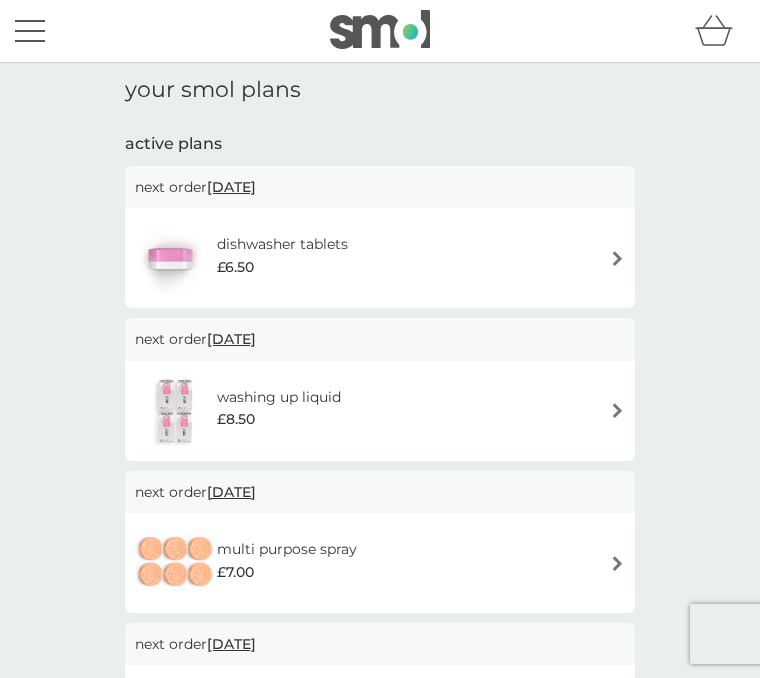 click at bounding box center [170, 258] 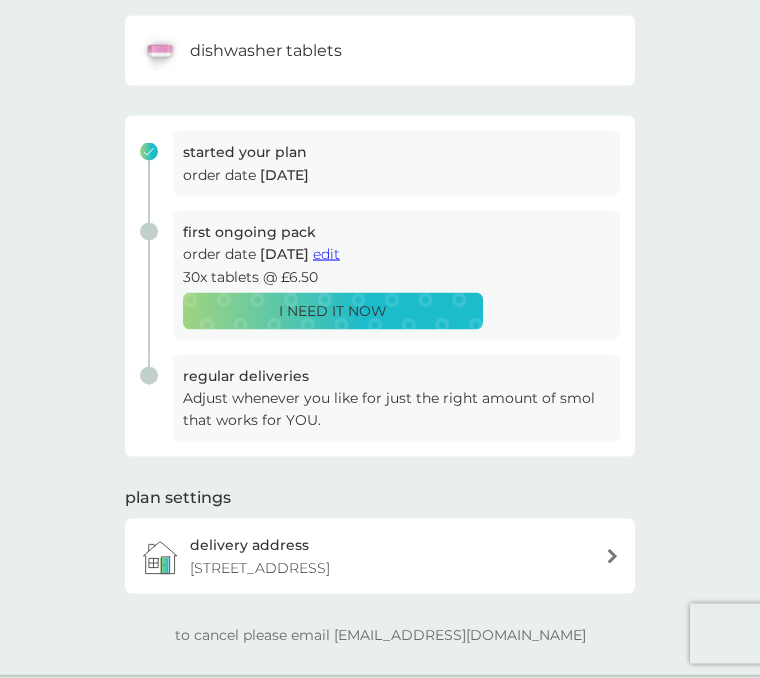 scroll, scrollTop: 181, scrollLeft: 0, axis: vertical 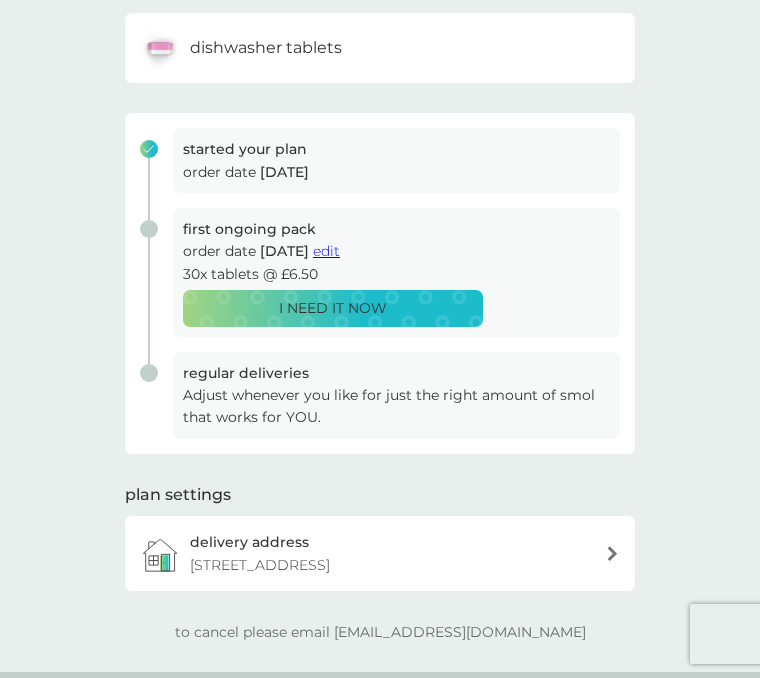 click on "Adjust whenever you like for just the right amount of smol that works for YOU." at bounding box center [396, 406] 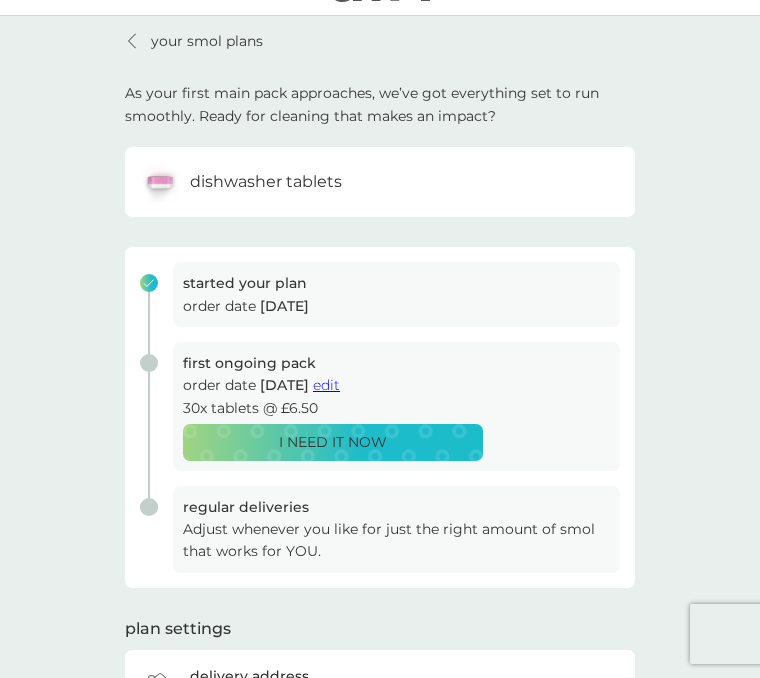 scroll, scrollTop: 0, scrollLeft: 0, axis: both 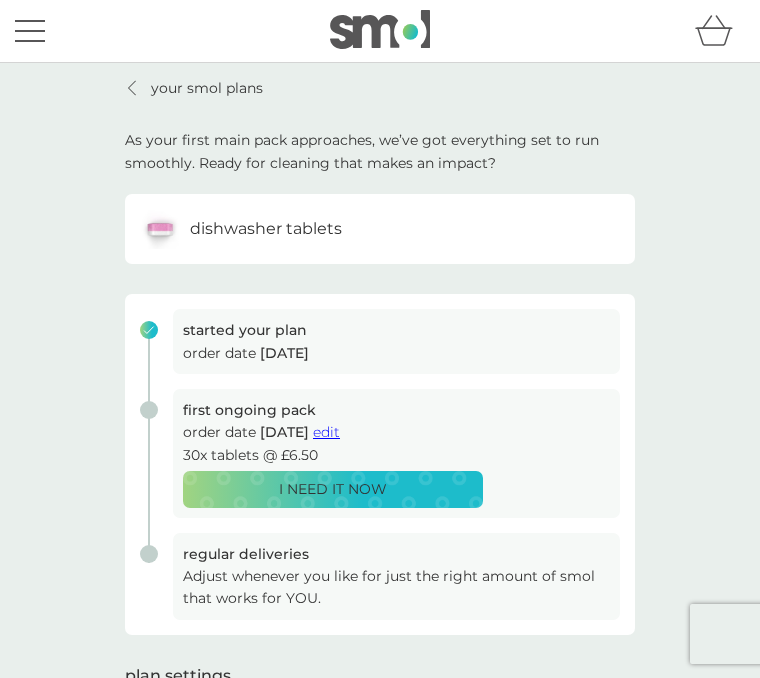 click on "dishwasher tablets" at bounding box center [266, 229] 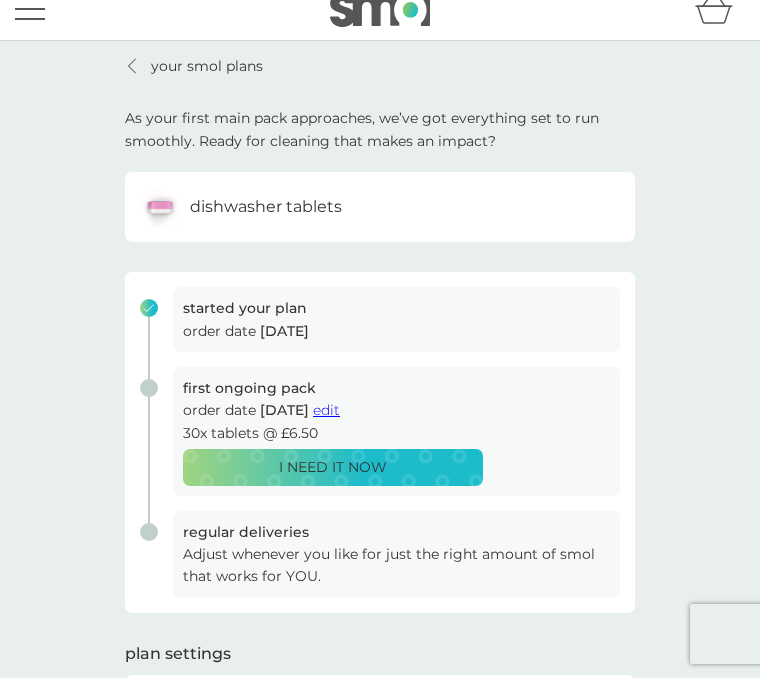 scroll, scrollTop: 28, scrollLeft: 0, axis: vertical 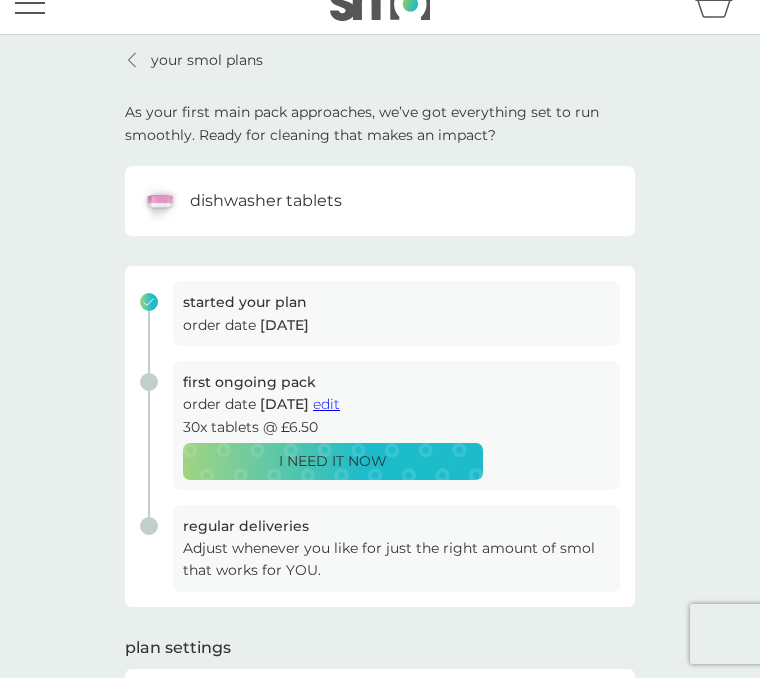 click on "edit" at bounding box center [326, 404] 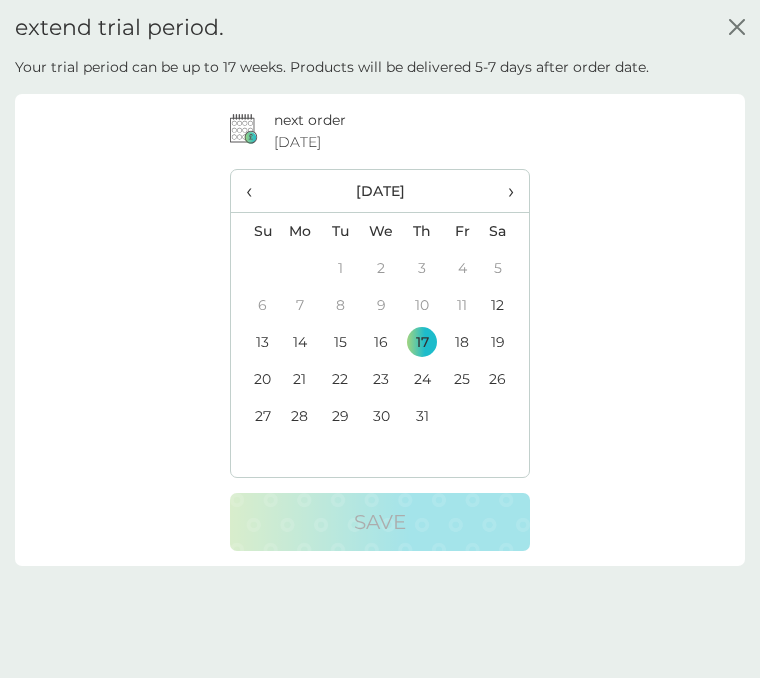 click on "›" at bounding box center [505, 191] 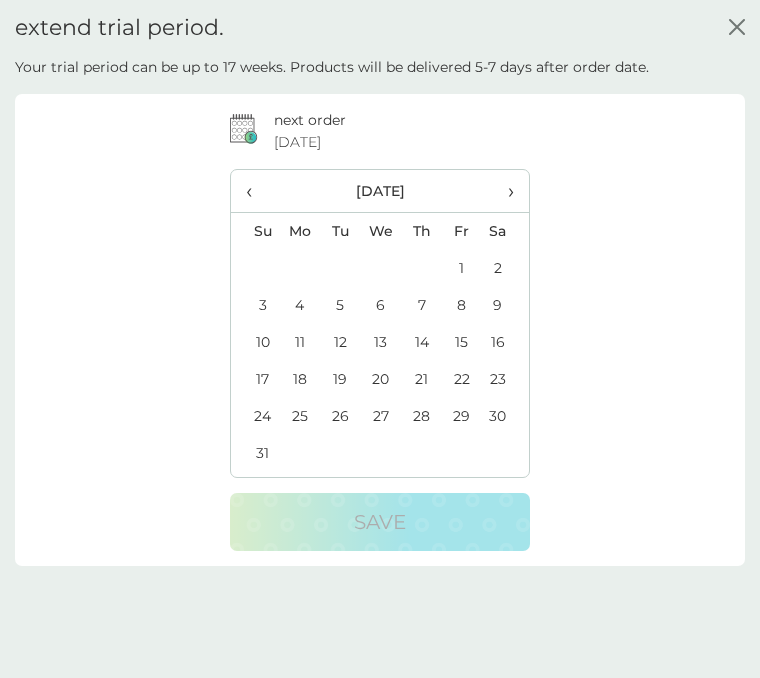click on "›" at bounding box center [505, 191] 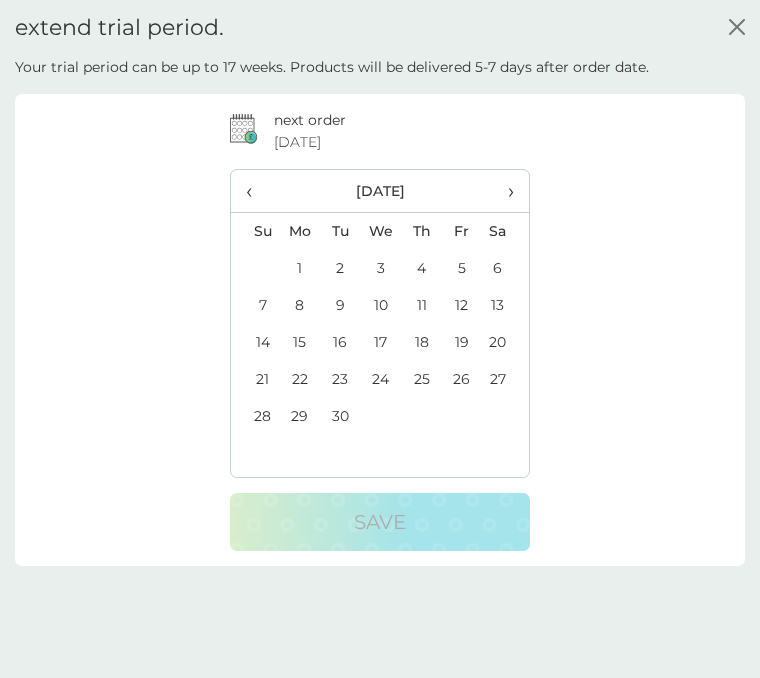 click on "‹" at bounding box center [255, 191] 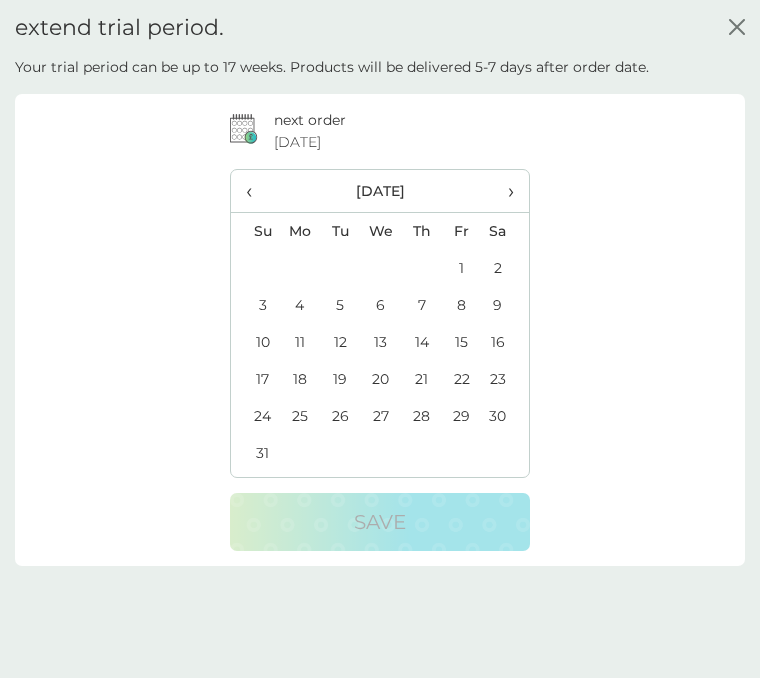 click on "‹" at bounding box center [255, 191] 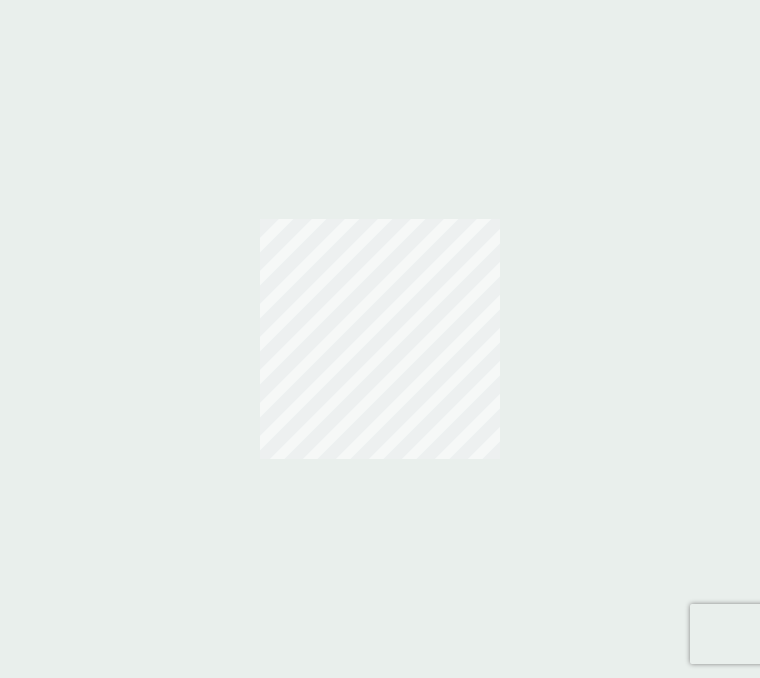scroll, scrollTop: 0, scrollLeft: 0, axis: both 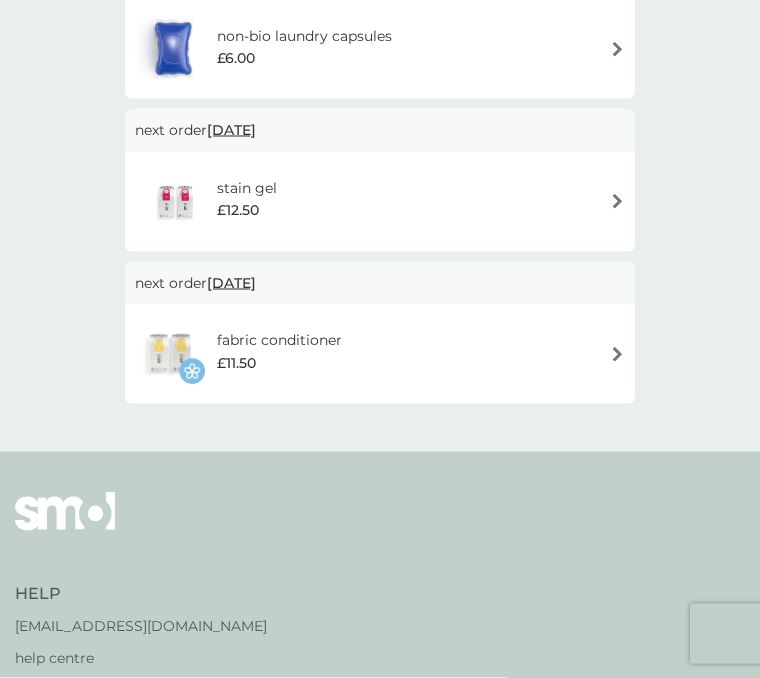 click on "fabric conditioner £11.50" at bounding box center (380, 354) 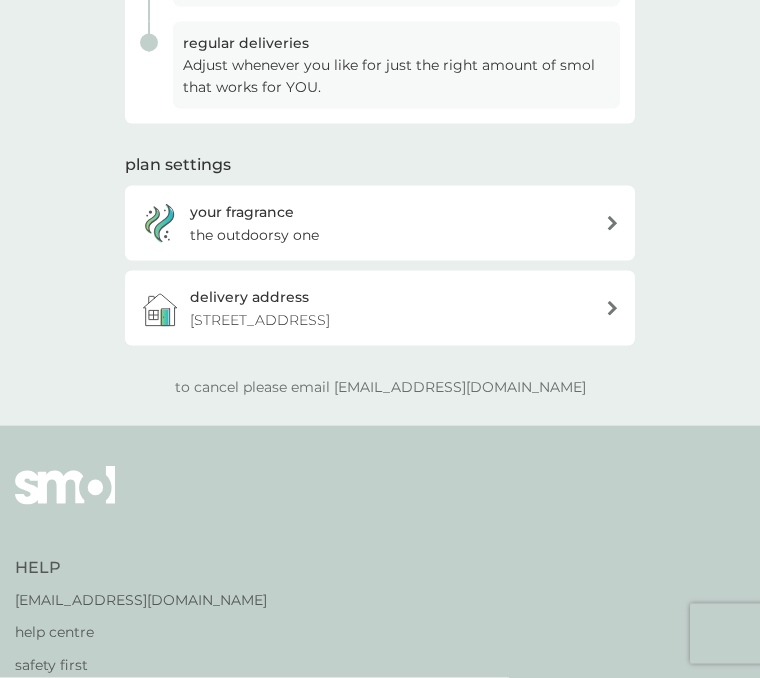scroll, scrollTop: 512, scrollLeft: 0, axis: vertical 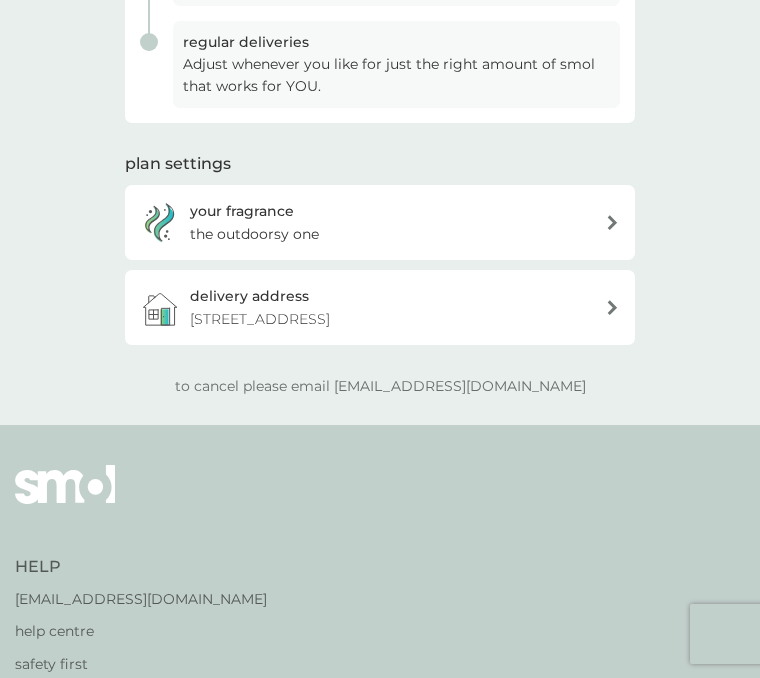 click on "to cancel please email   [EMAIL_ADDRESS][DOMAIN_NAME]" at bounding box center [380, 386] 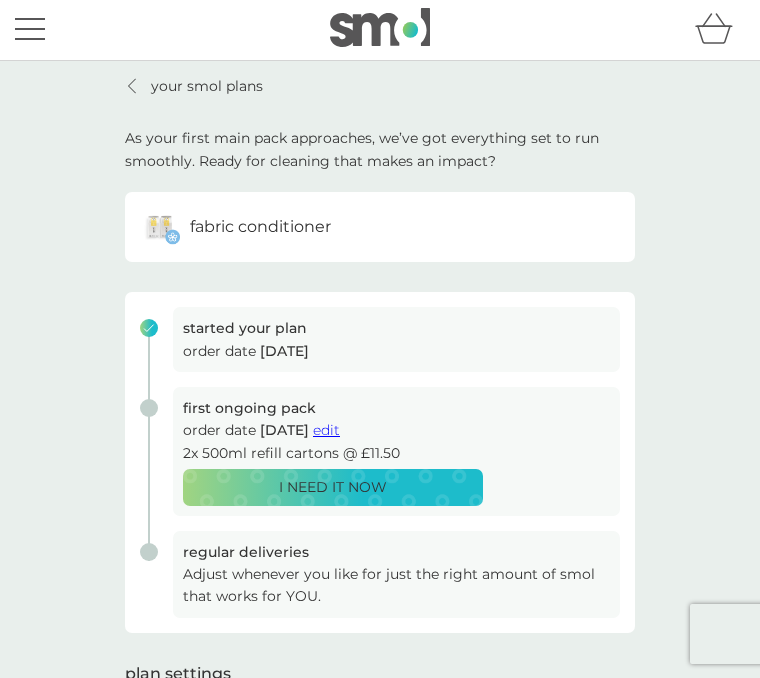 scroll, scrollTop: 0, scrollLeft: 0, axis: both 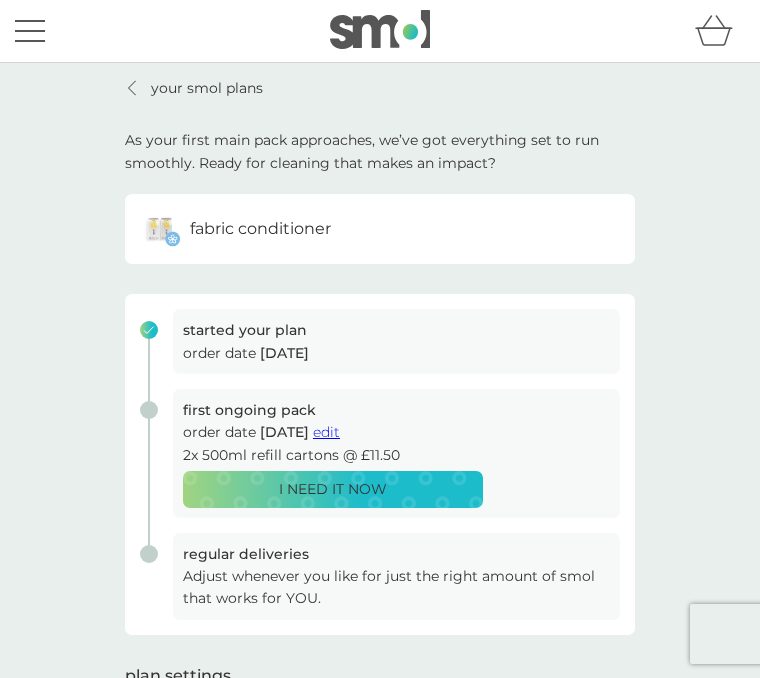click on "fabric conditioner" at bounding box center [260, 229] 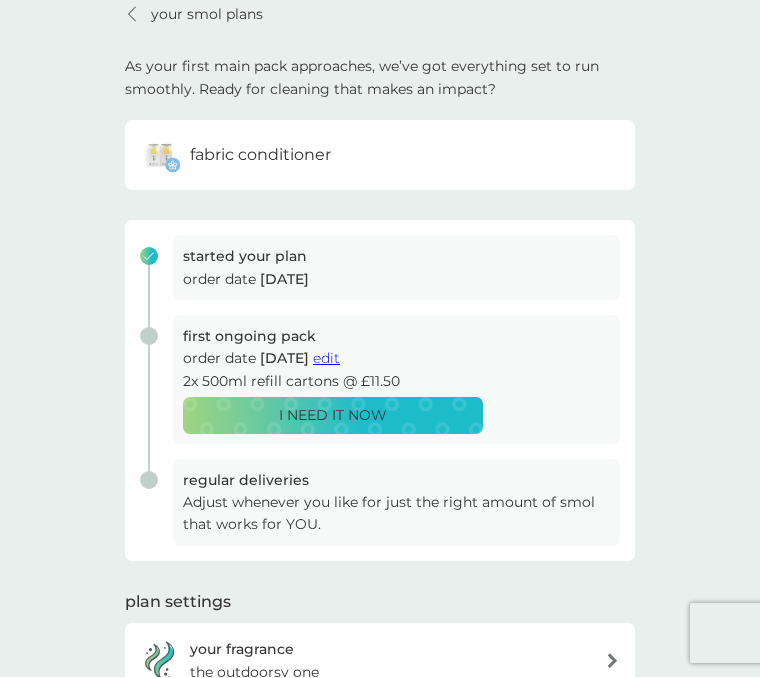 scroll, scrollTop: 74, scrollLeft: 0, axis: vertical 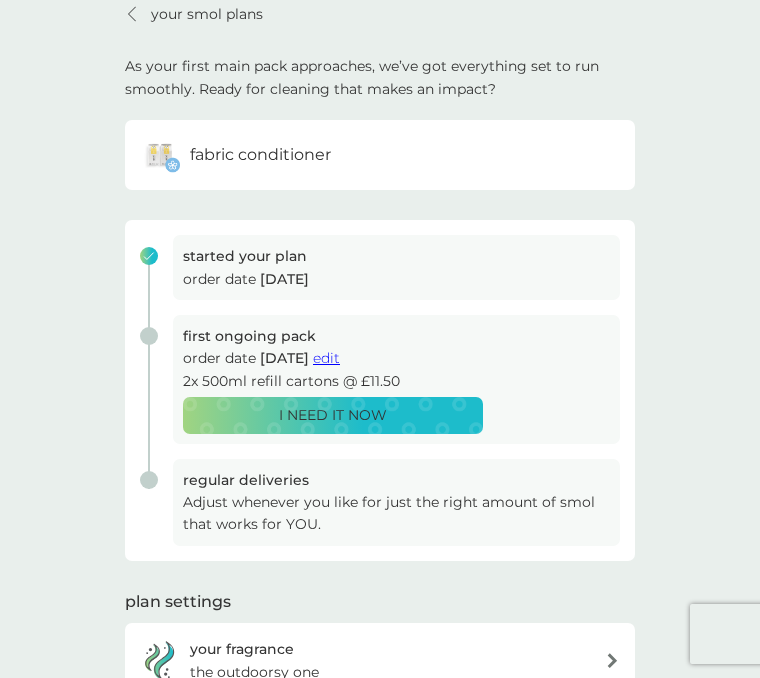 click on "edit" at bounding box center [326, 358] 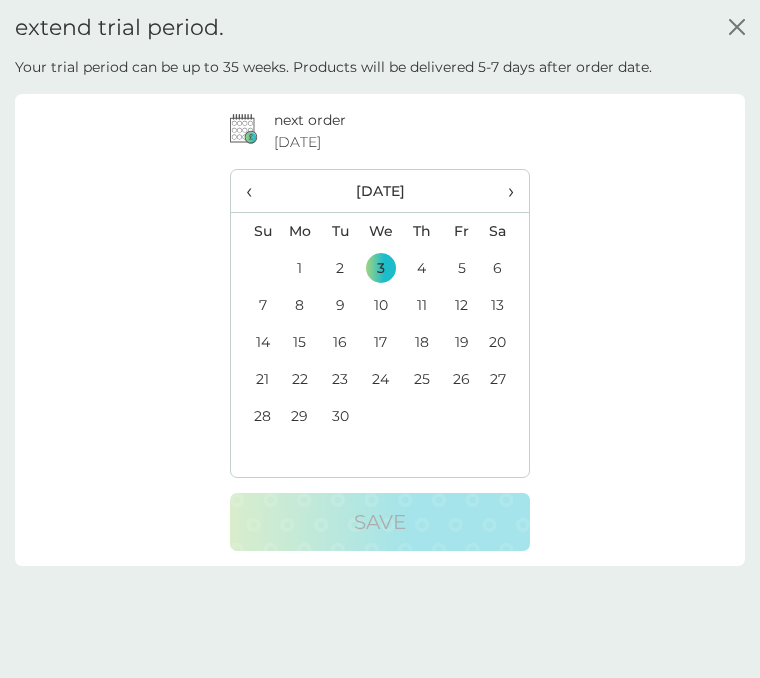 click on "[DATE]" at bounding box center [297, 142] 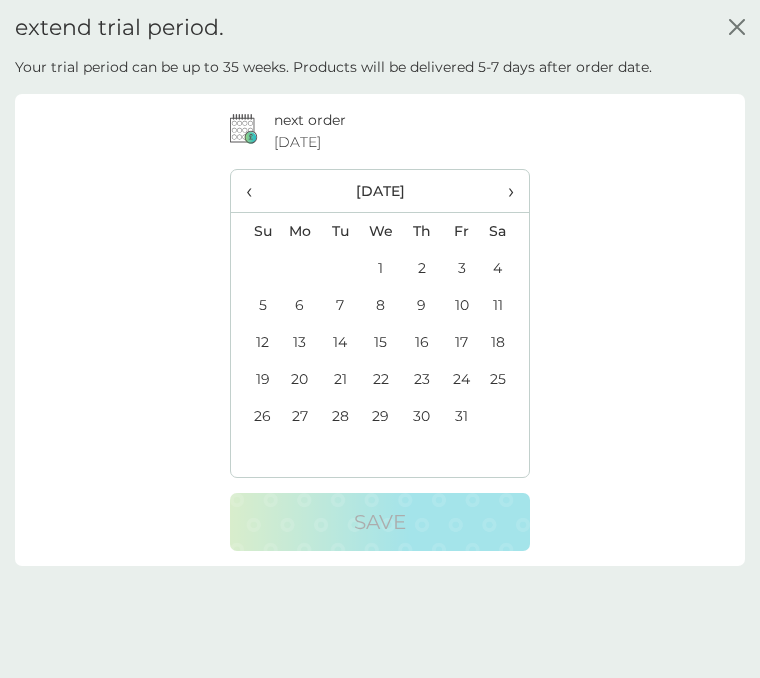 click on "25" at bounding box center [505, 379] 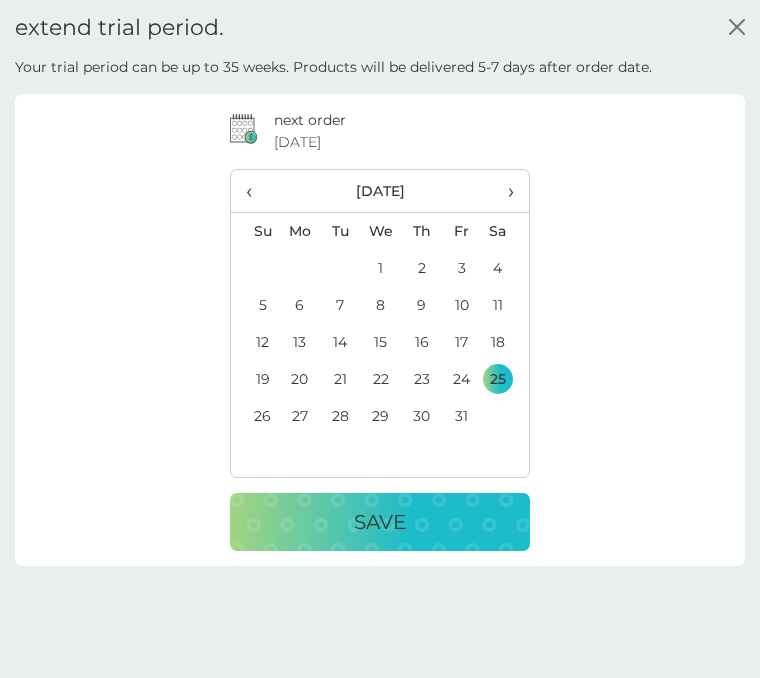 click on "Save" at bounding box center (380, 522) 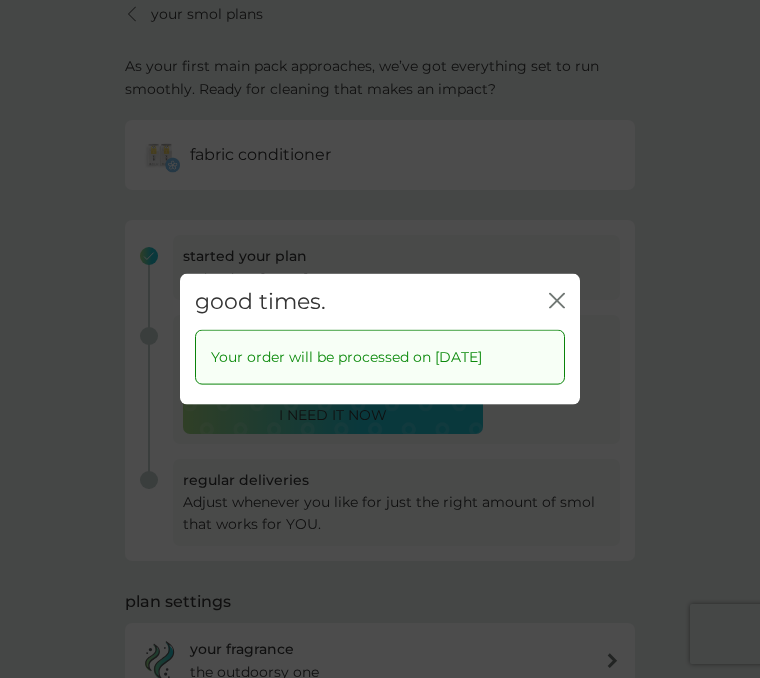 click on "good times. close" at bounding box center [380, 302] 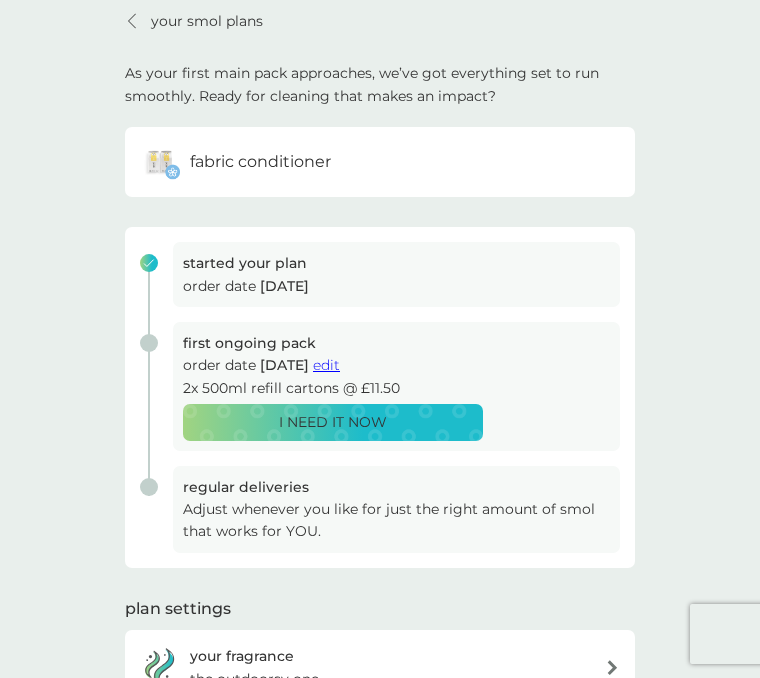 scroll, scrollTop: 0, scrollLeft: 0, axis: both 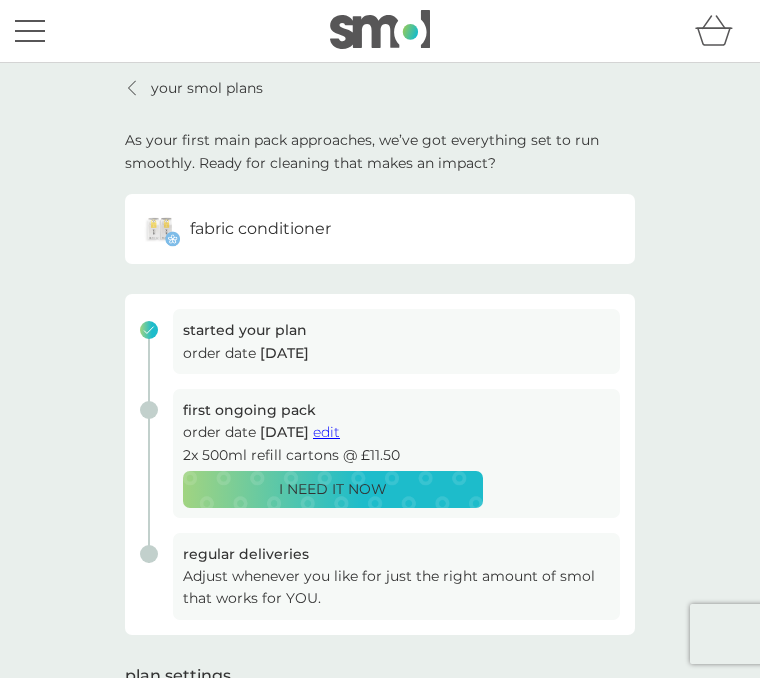 click 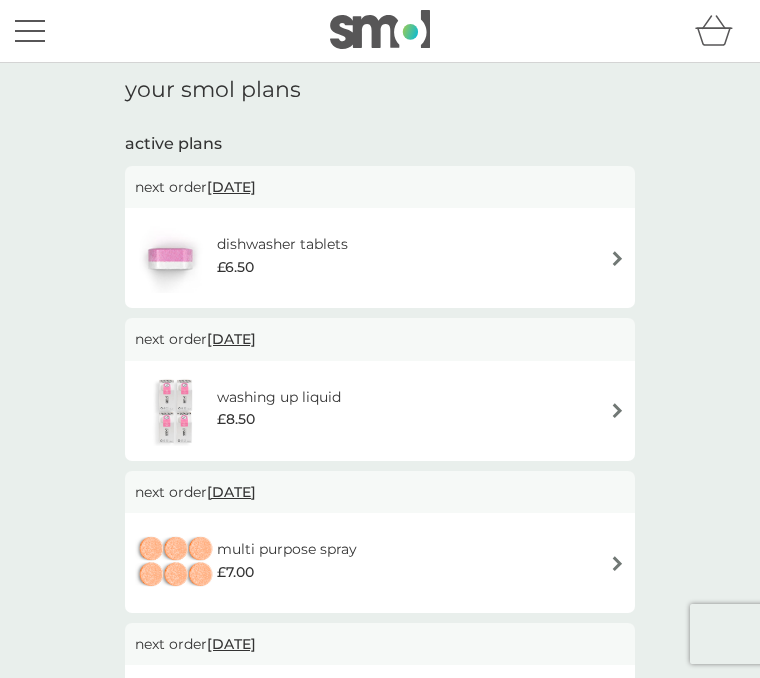 click on "dishwasher tablets £6.50" at bounding box center (380, 258) 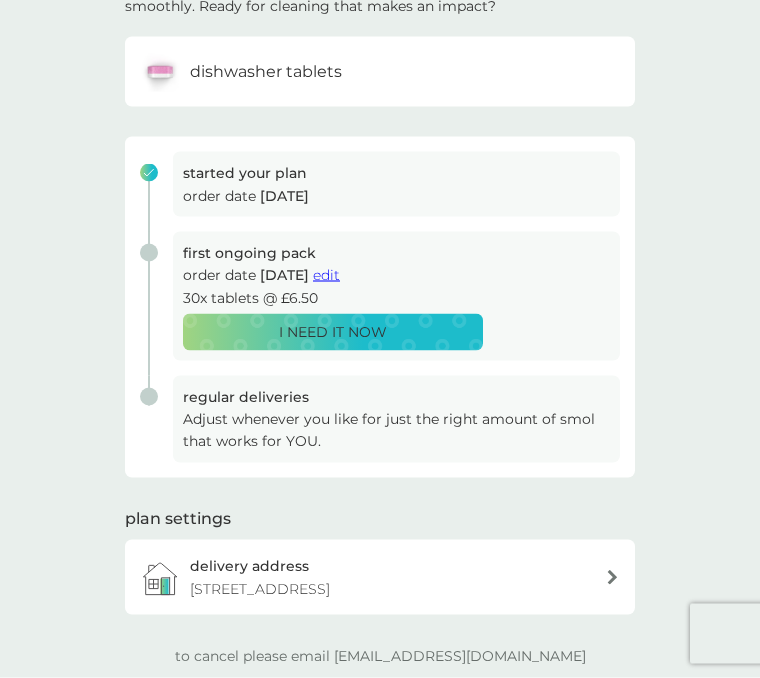 scroll, scrollTop: 158, scrollLeft: 0, axis: vertical 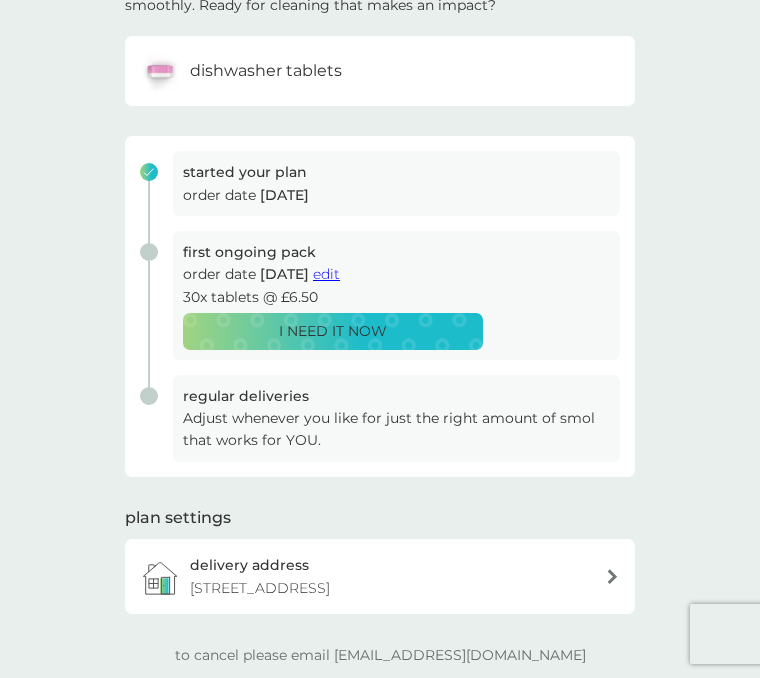 click on "Adjust whenever you like for just the right amount of smol that works for YOU." at bounding box center [396, 429] 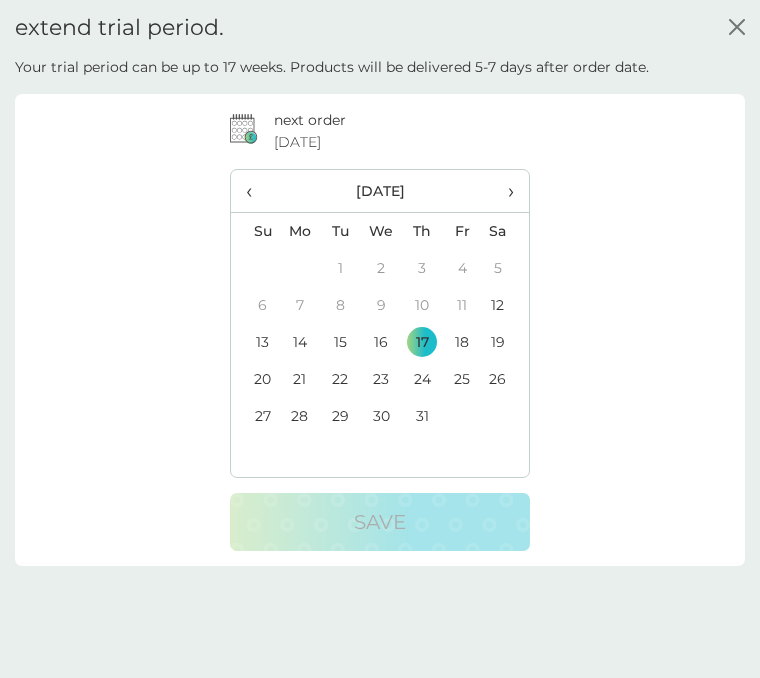 click on "›" at bounding box center (505, 191) 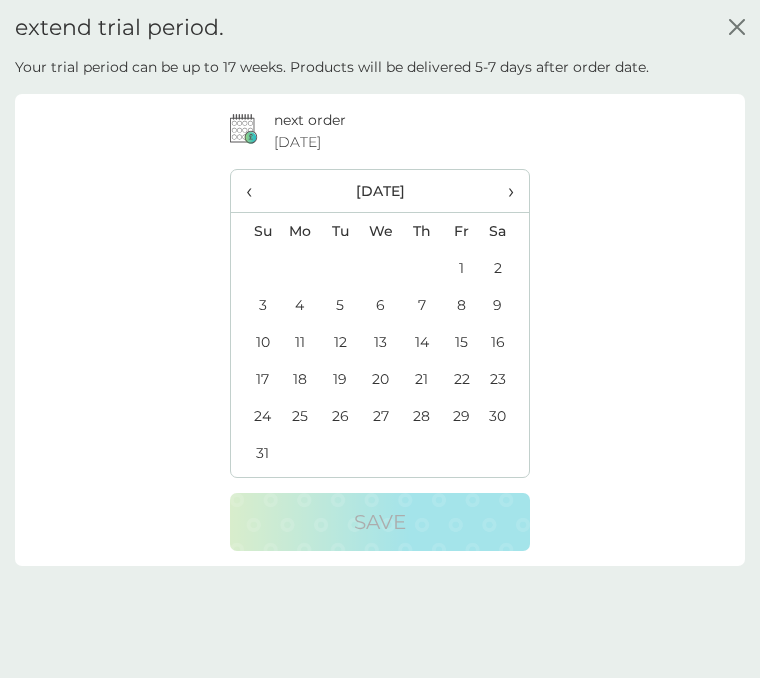 click on "›" at bounding box center (505, 191) 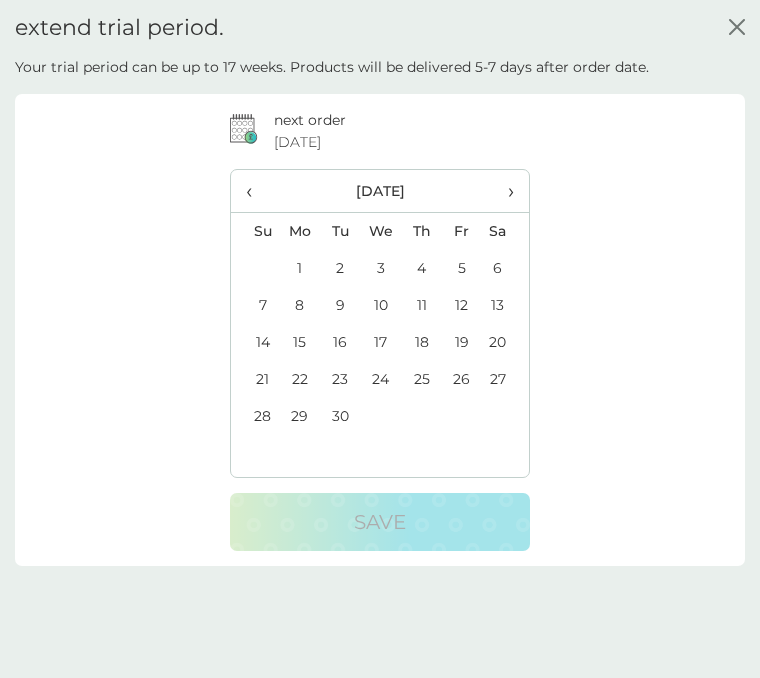 click on "›" at bounding box center [505, 191] 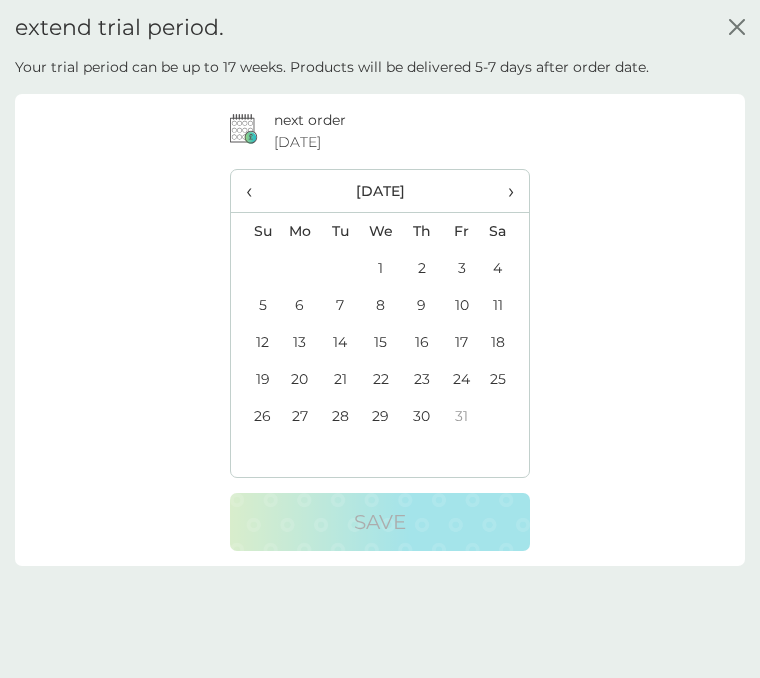 click on "30" at bounding box center [422, 416] 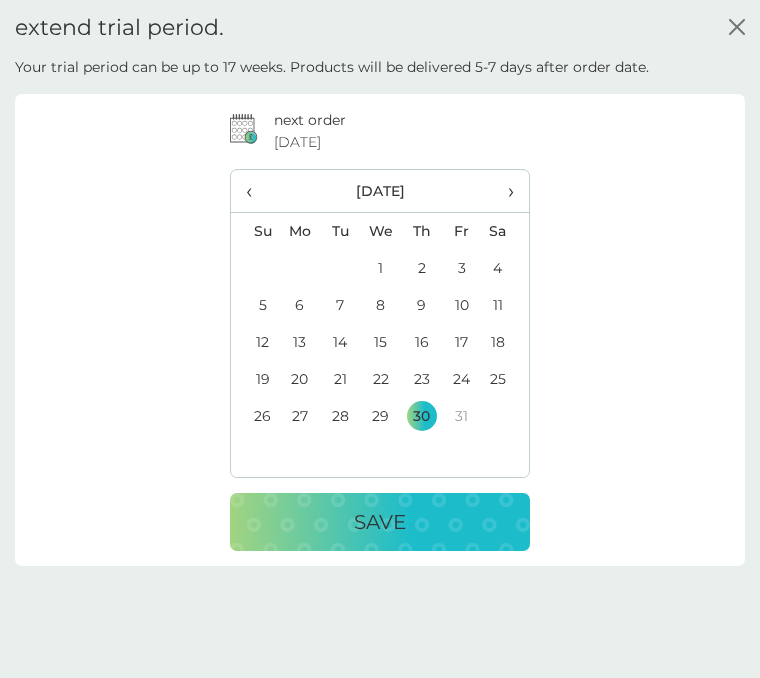 click on "Save" at bounding box center [380, 522] 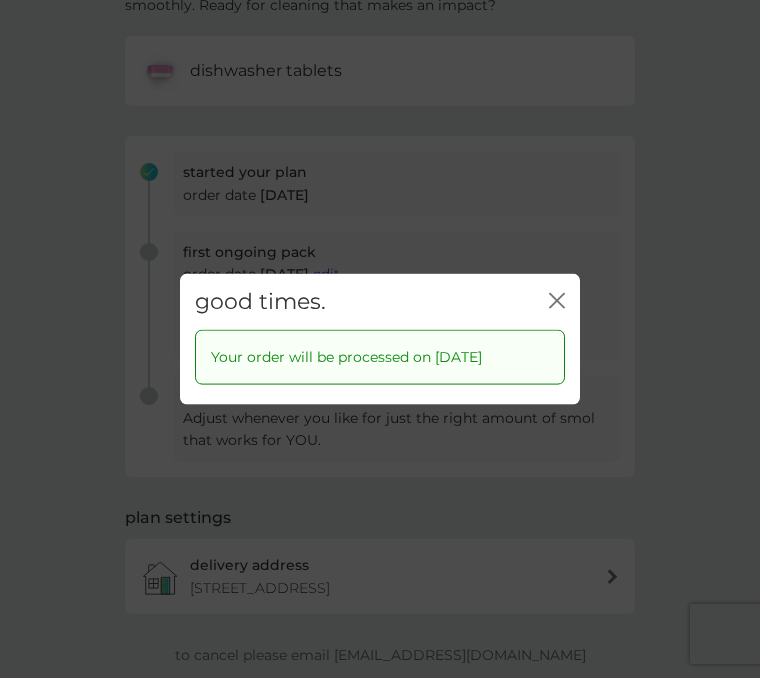 click 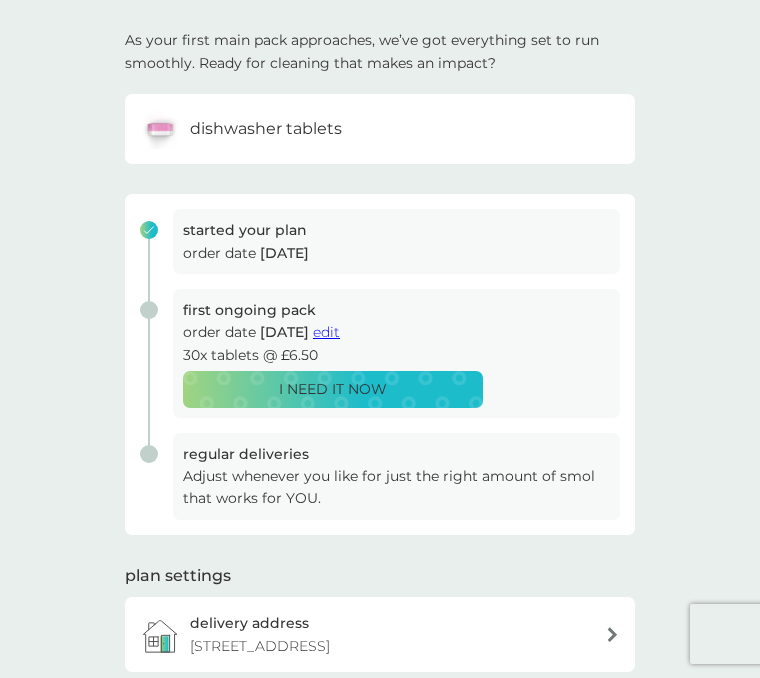 scroll, scrollTop: 0, scrollLeft: 0, axis: both 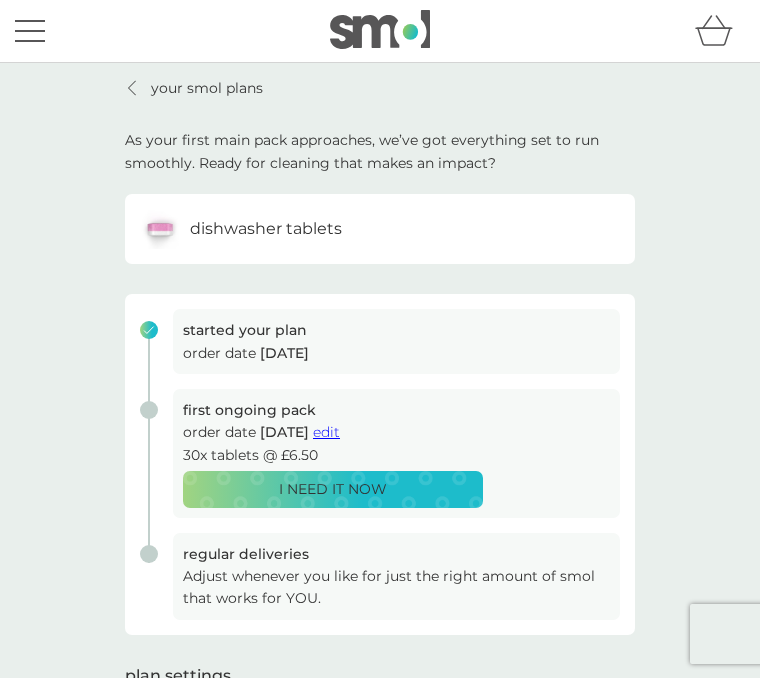 click 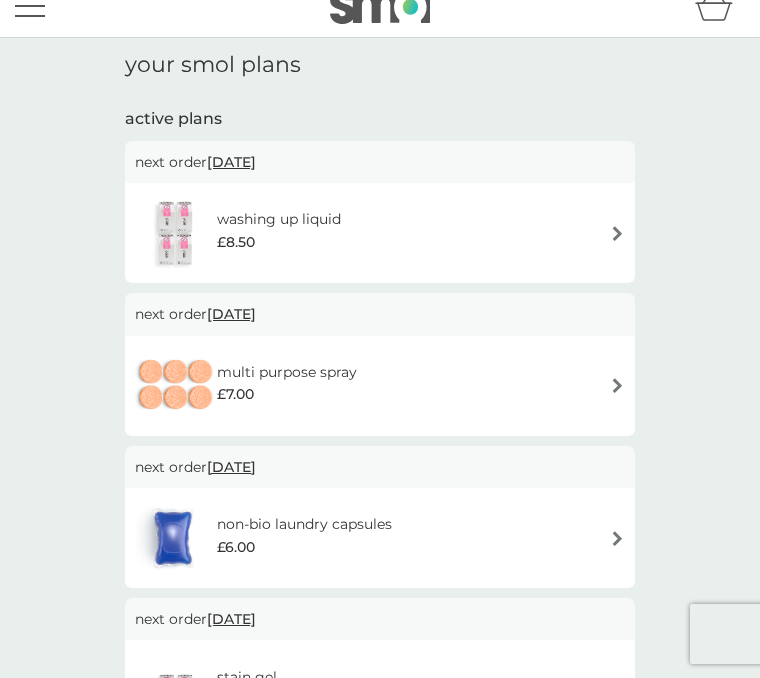 scroll, scrollTop: 29, scrollLeft: 0, axis: vertical 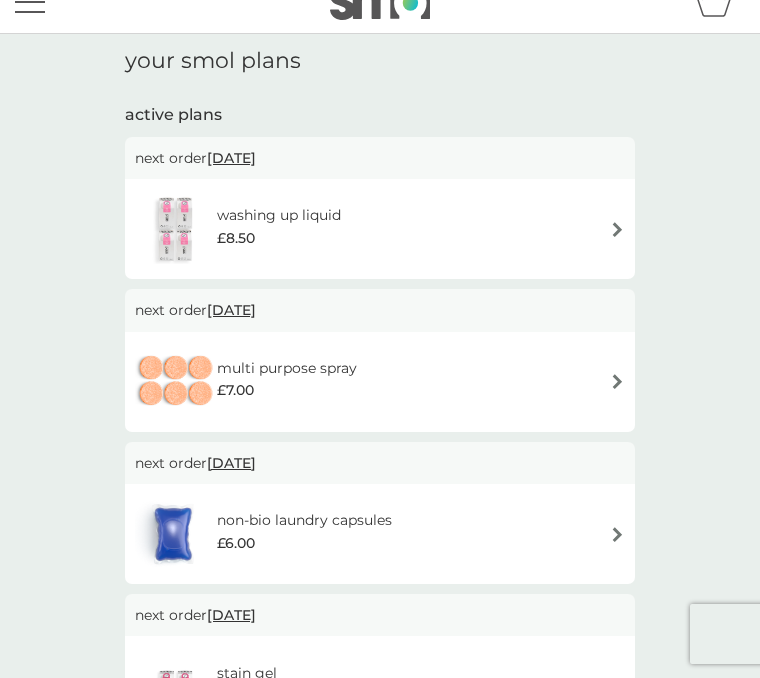 click on "washing up liquid £8.50" at bounding box center [380, 229] 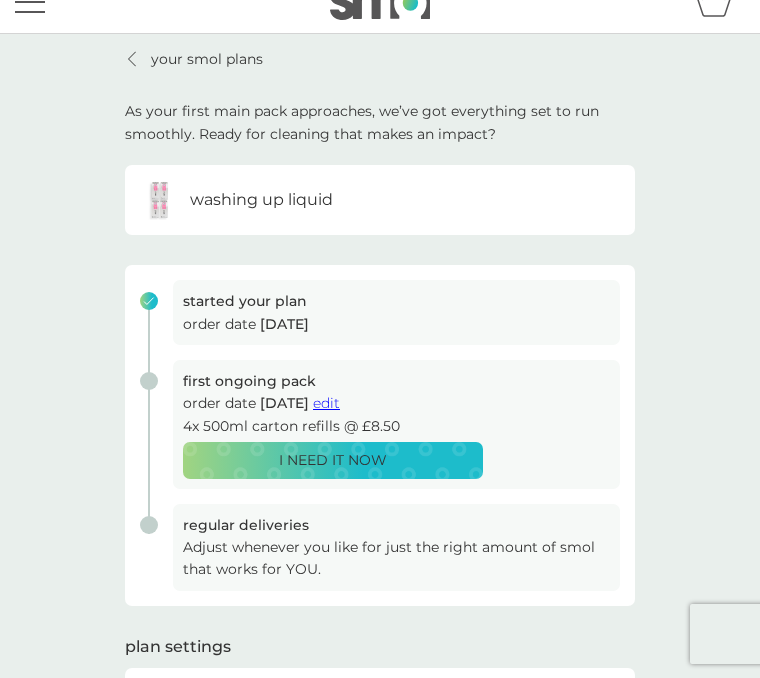 scroll, scrollTop: 0, scrollLeft: 0, axis: both 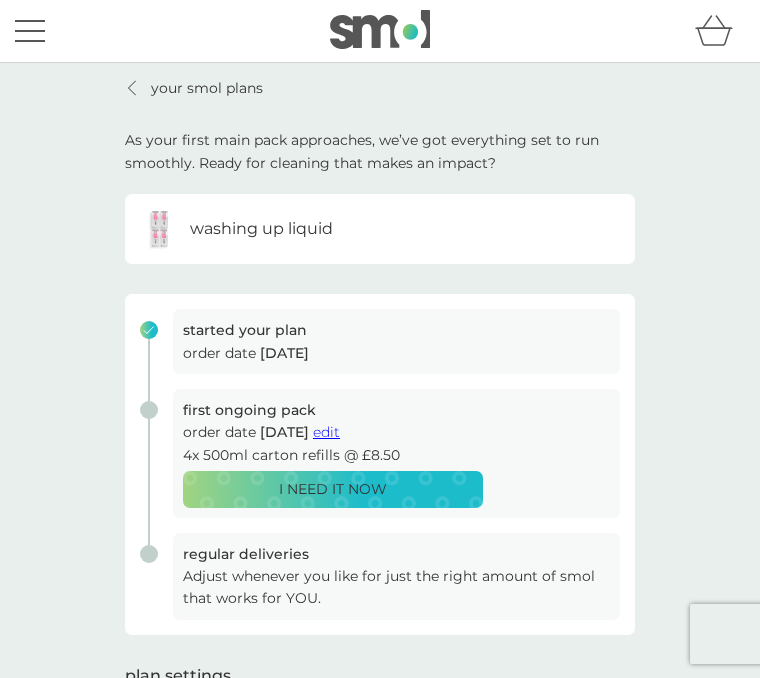 click on "edit" at bounding box center (326, 432) 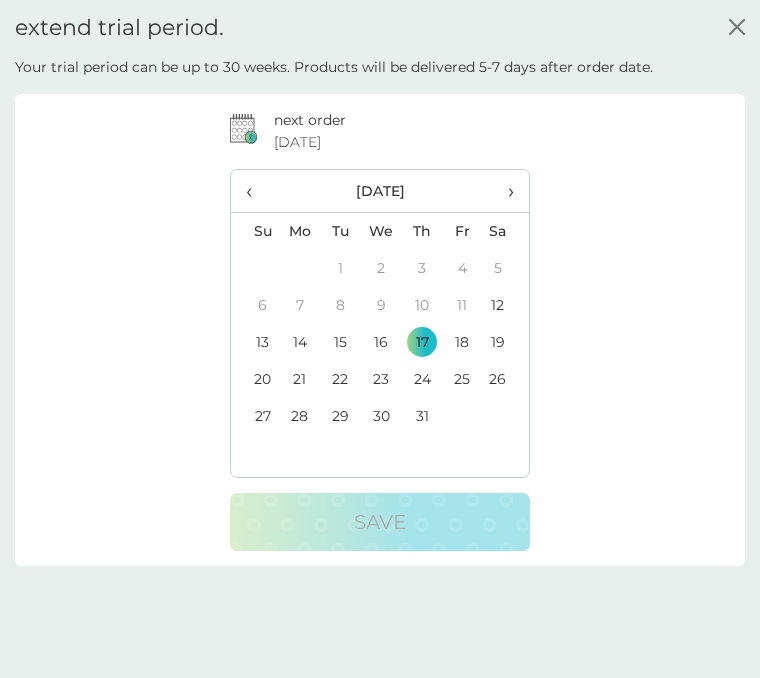 click on "›" at bounding box center [505, 191] 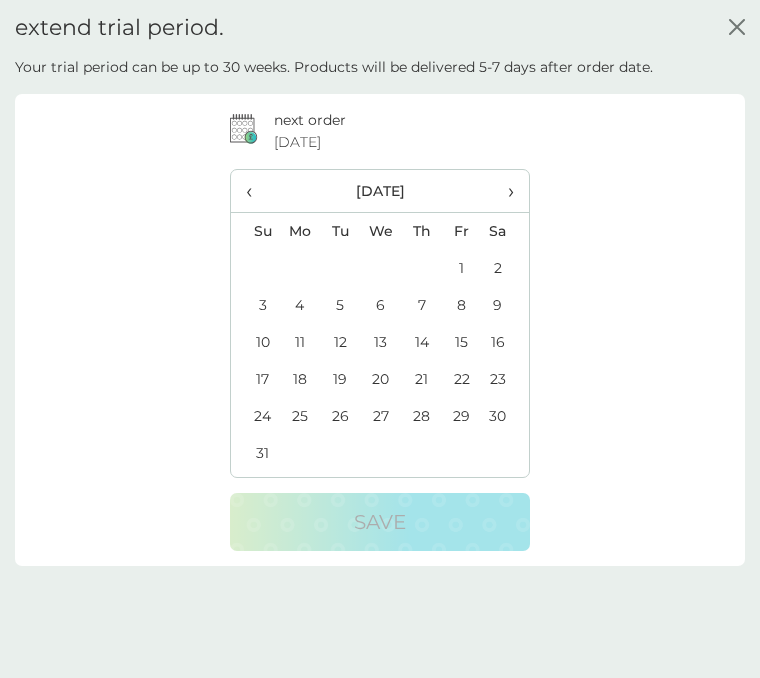 click on "Sa" at bounding box center [505, 231] 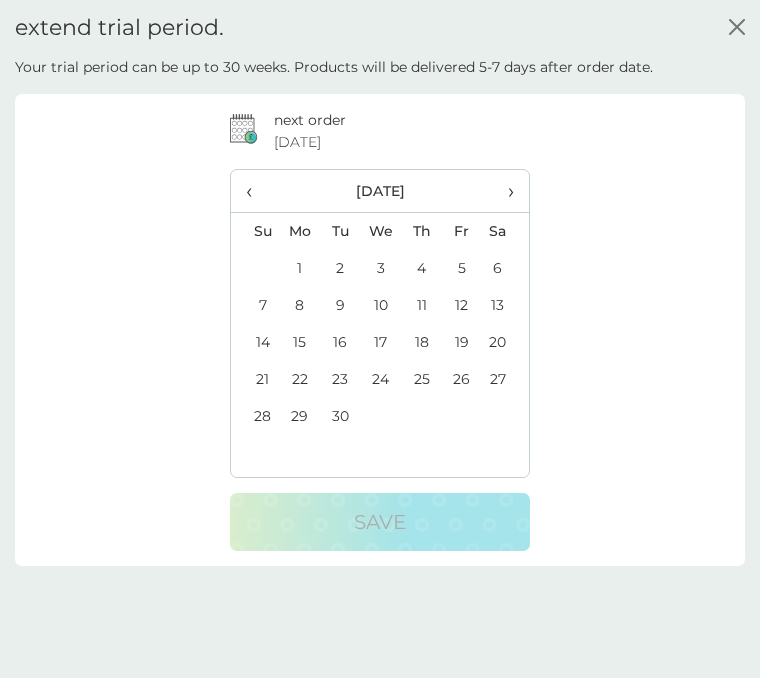 click on "›" at bounding box center [505, 191] 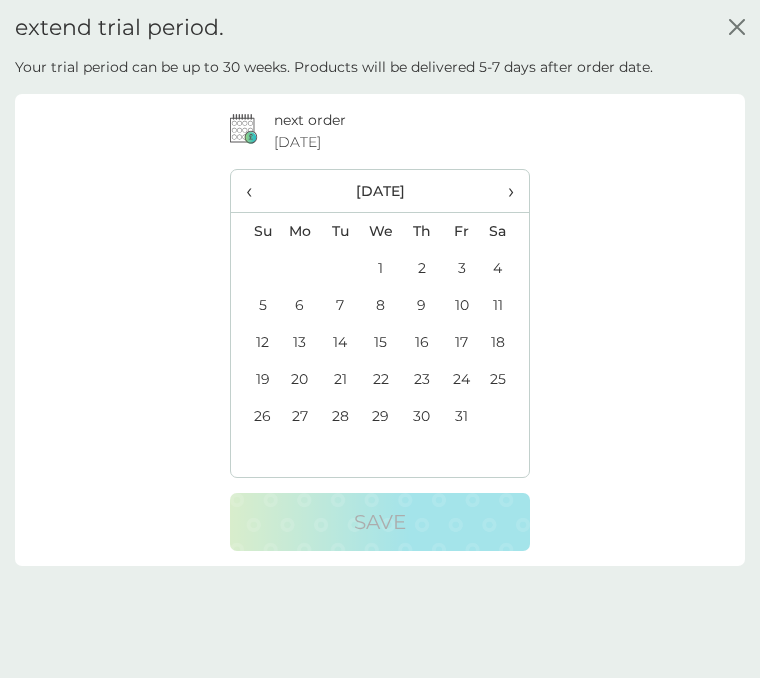 click on "30" at bounding box center (422, 416) 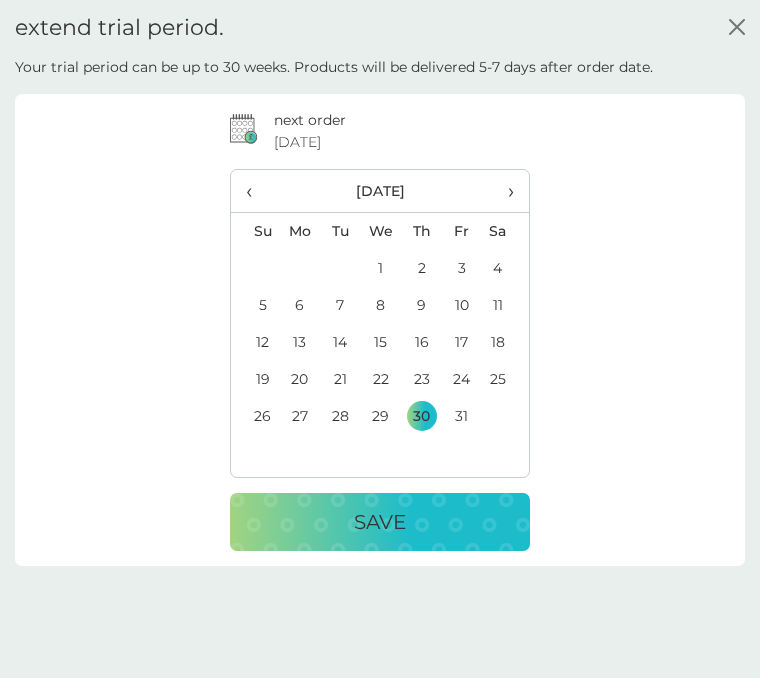 click on "Save" at bounding box center (380, 522) 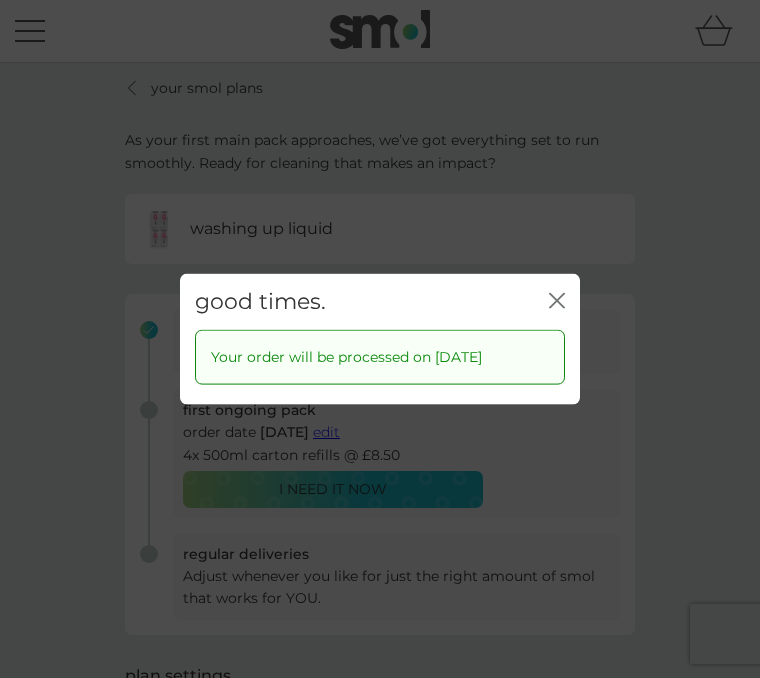 click on "good times. close" at bounding box center [380, 302] 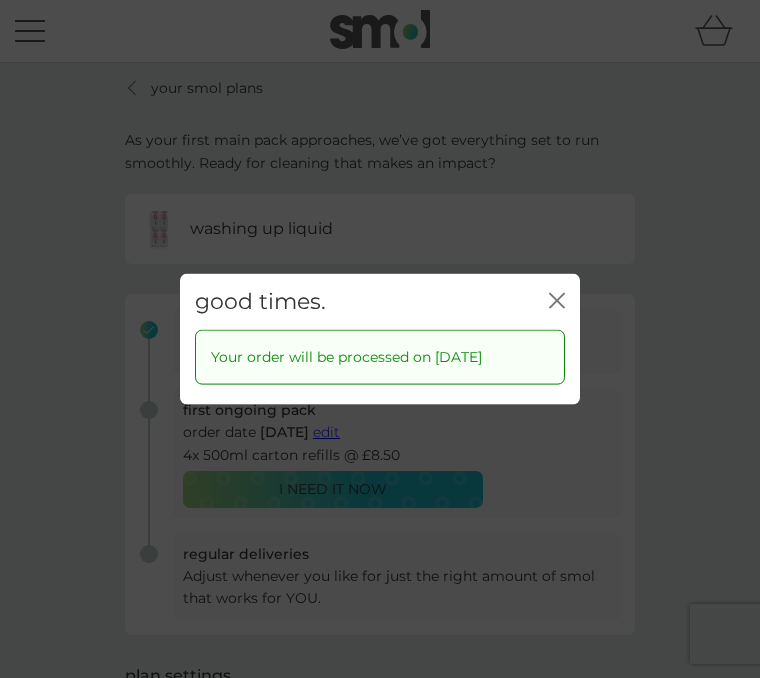 click on "good times. close" at bounding box center (380, 302) 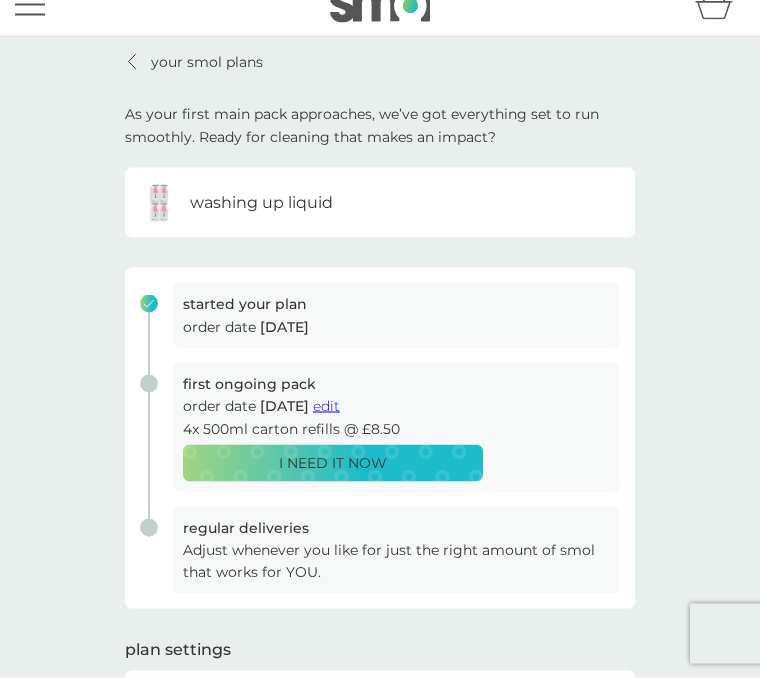 scroll, scrollTop: 0, scrollLeft: 0, axis: both 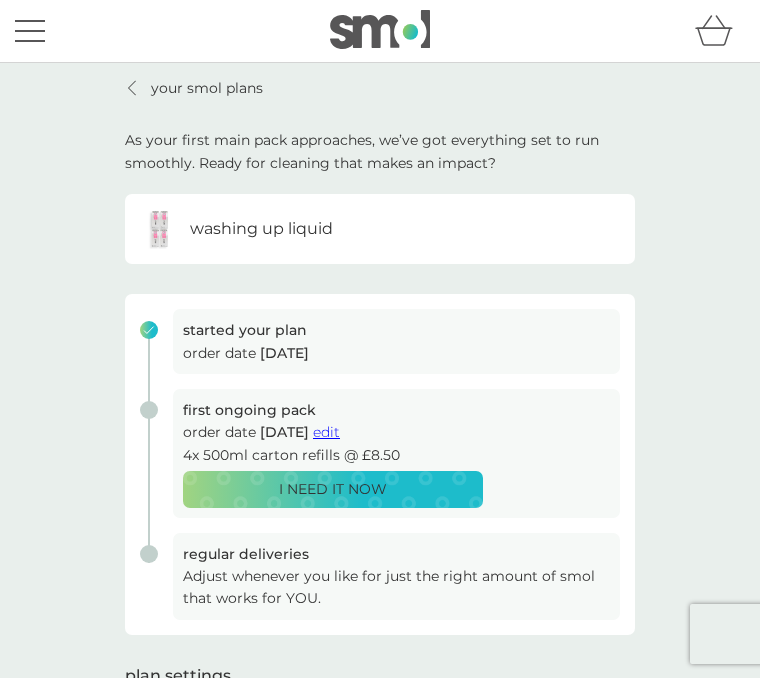 click on "your smol plans" at bounding box center (194, 88) 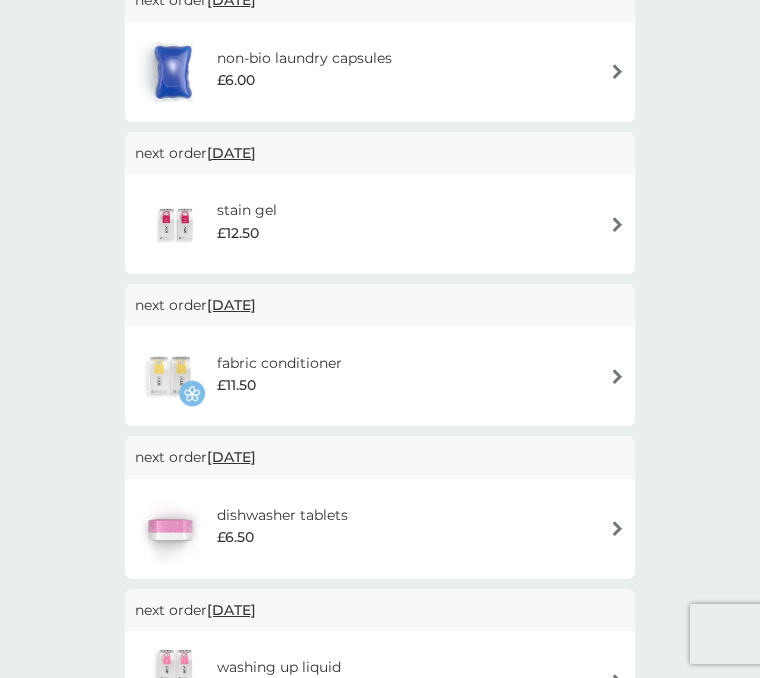 scroll, scrollTop: 337, scrollLeft: 0, axis: vertical 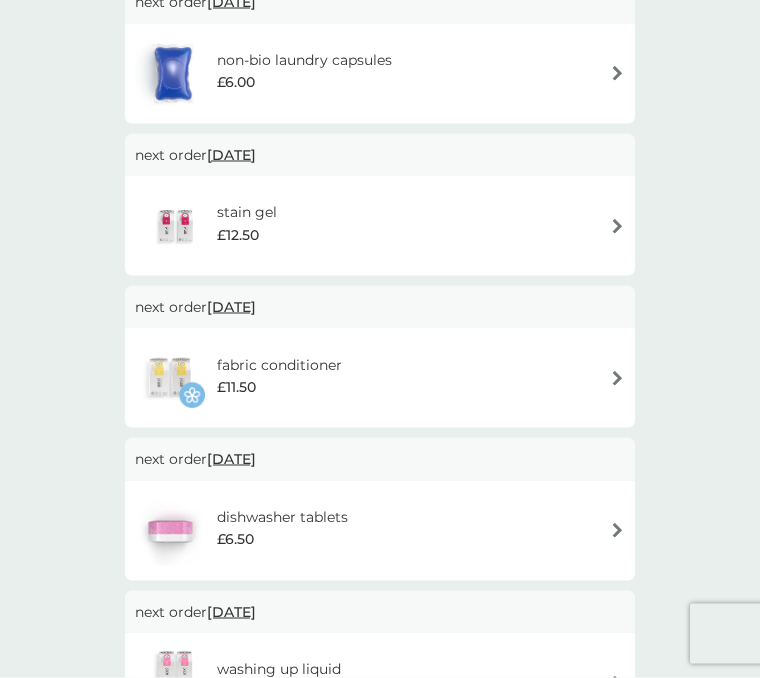 click on "25 Oct 2025" at bounding box center (231, 307) 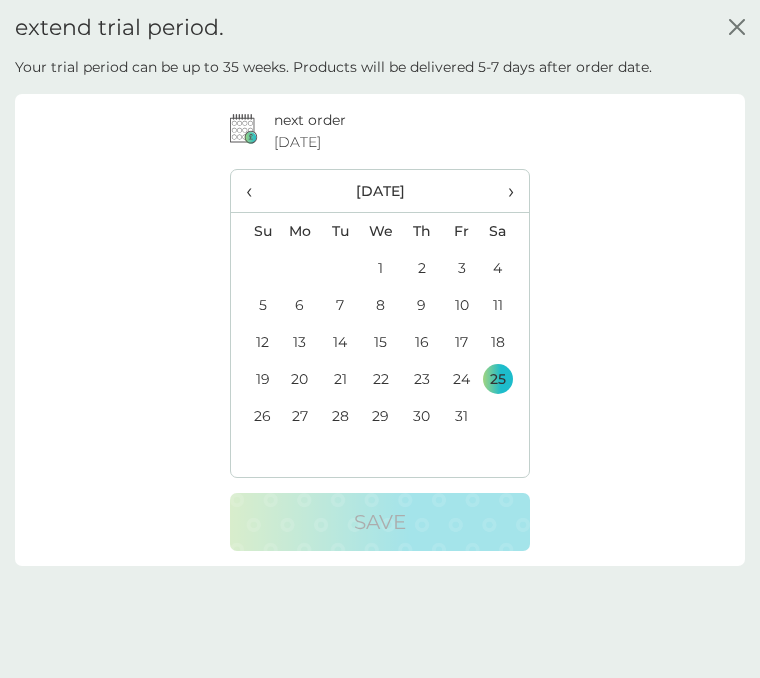 click on "30" at bounding box center (422, 416) 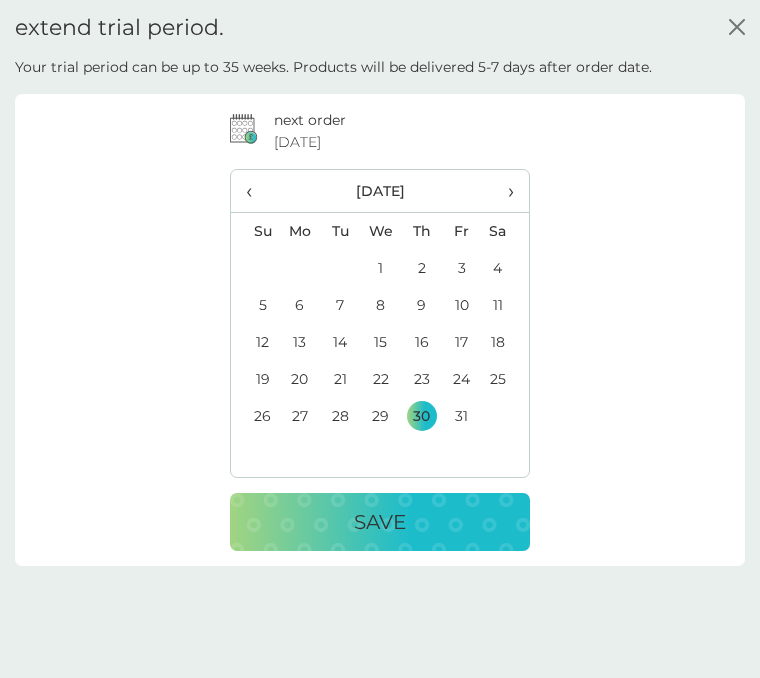 click on "Save" at bounding box center (380, 522) 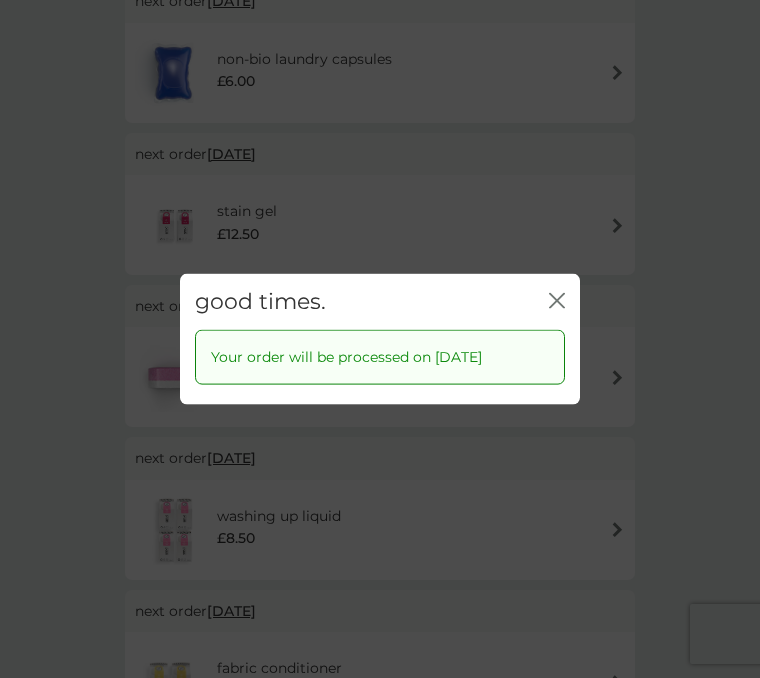 click on "close" 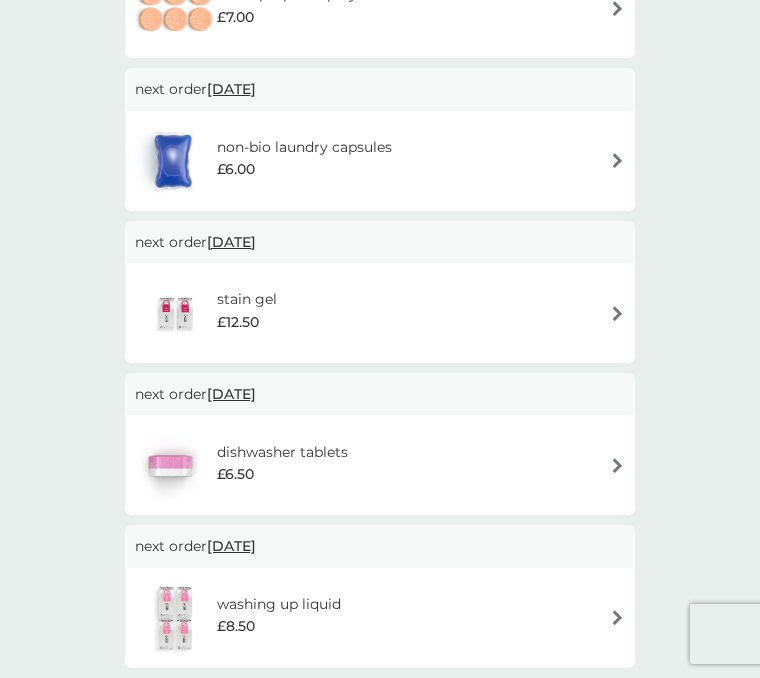 scroll, scrollTop: 241, scrollLeft: 0, axis: vertical 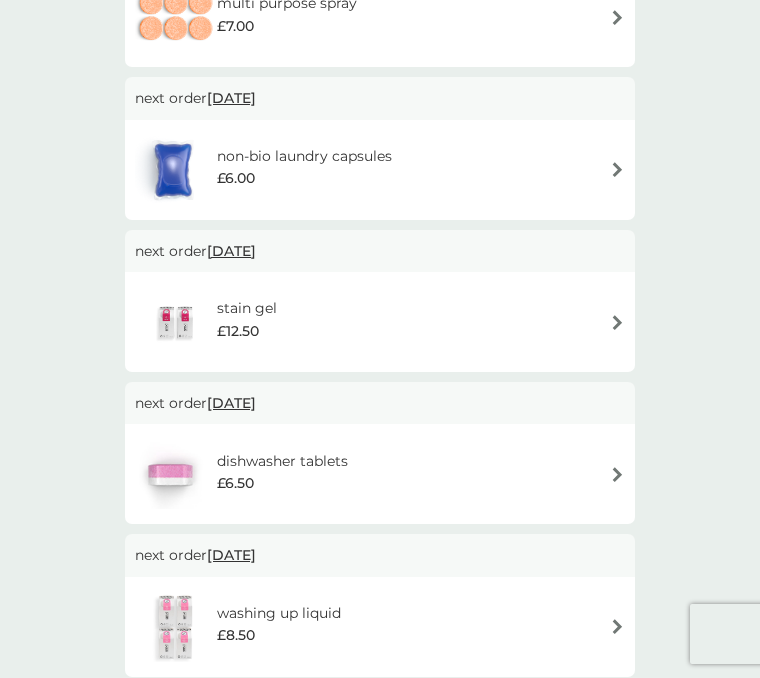 click on "3 Sep 2025" at bounding box center (231, 251) 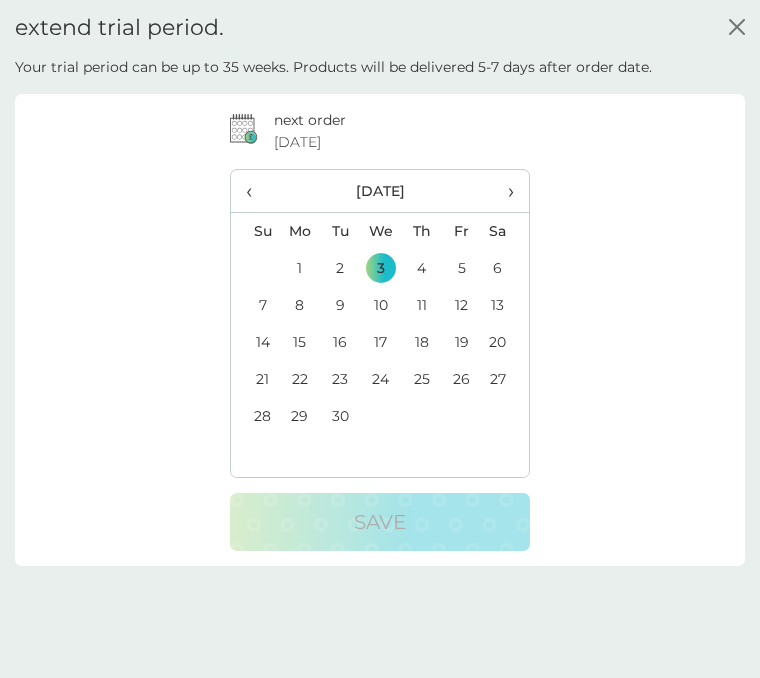 click on "›" at bounding box center [505, 191] 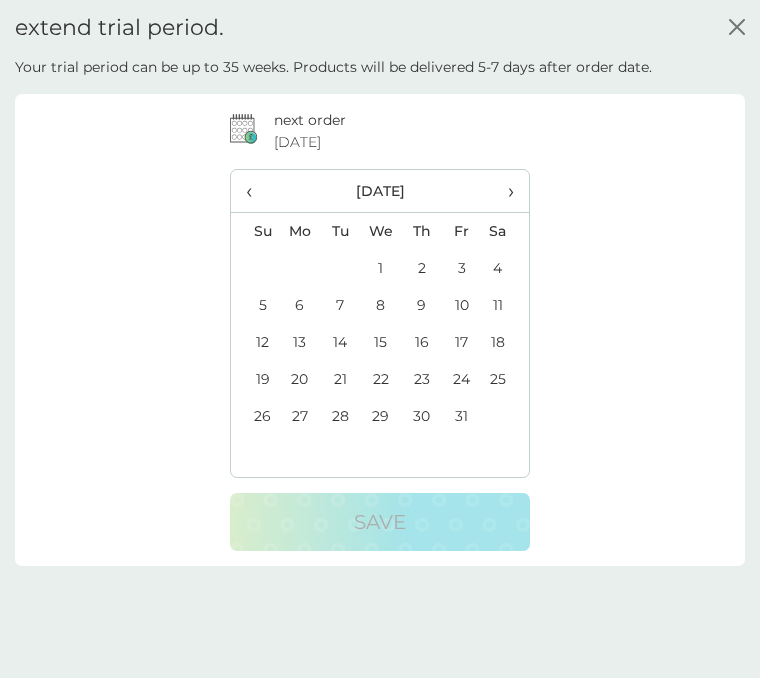 click on "30" at bounding box center [422, 416] 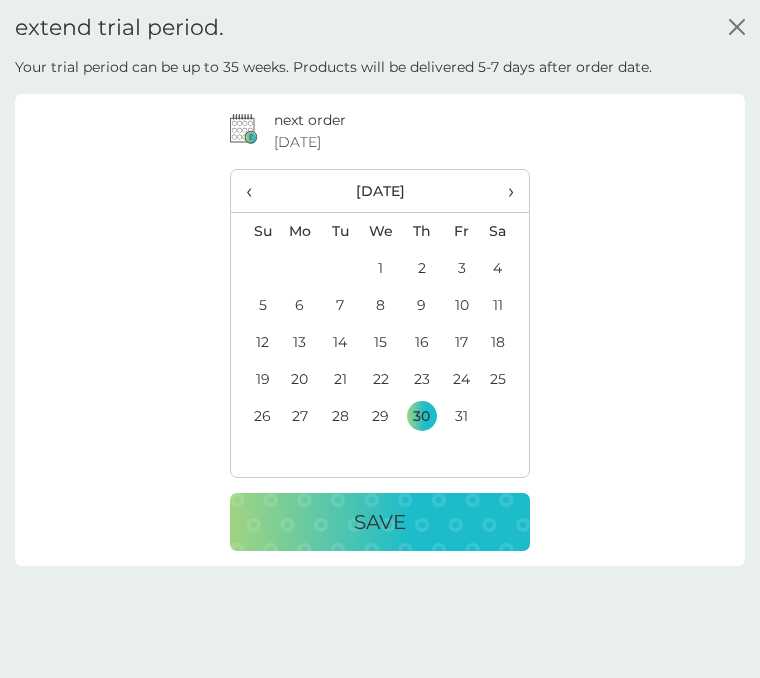 click on "Save" at bounding box center (380, 522) 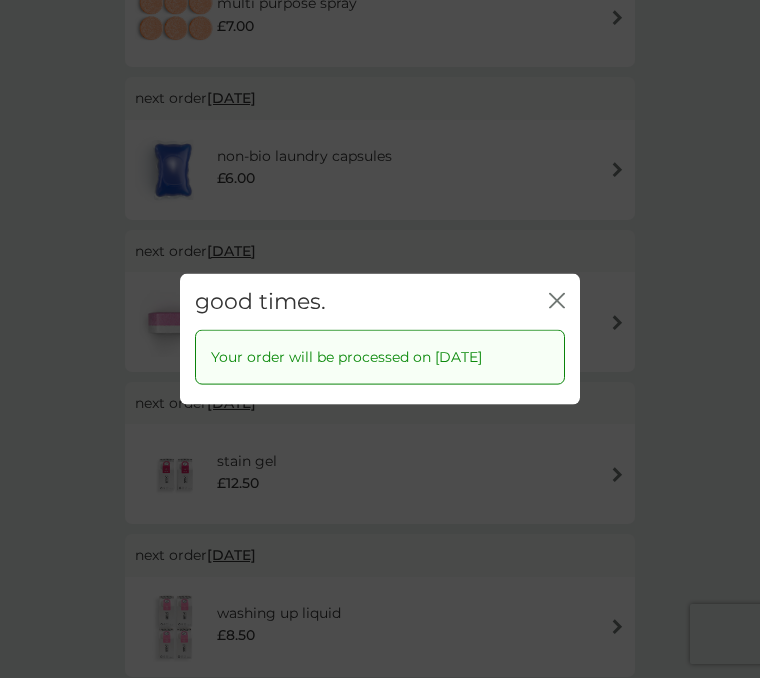 click 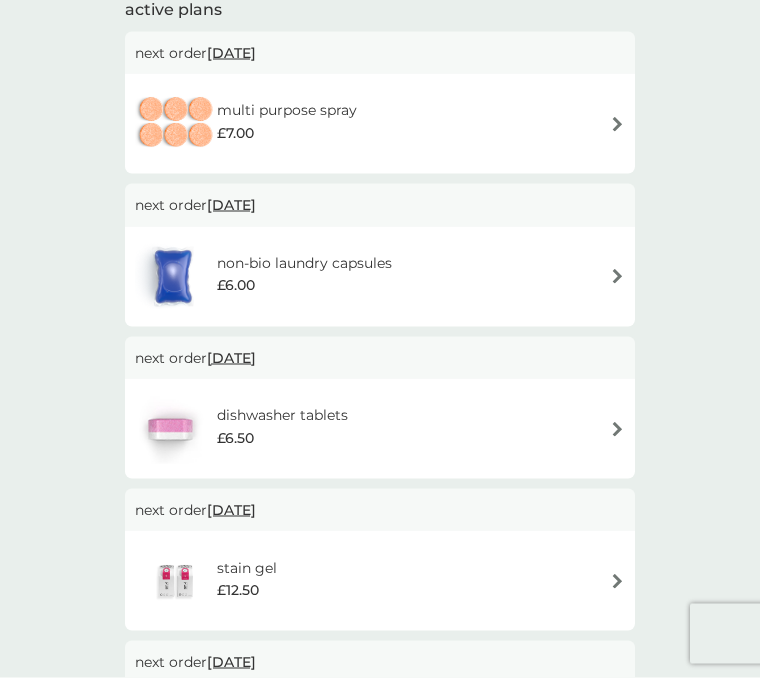 scroll, scrollTop: 129, scrollLeft: 0, axis: vertical 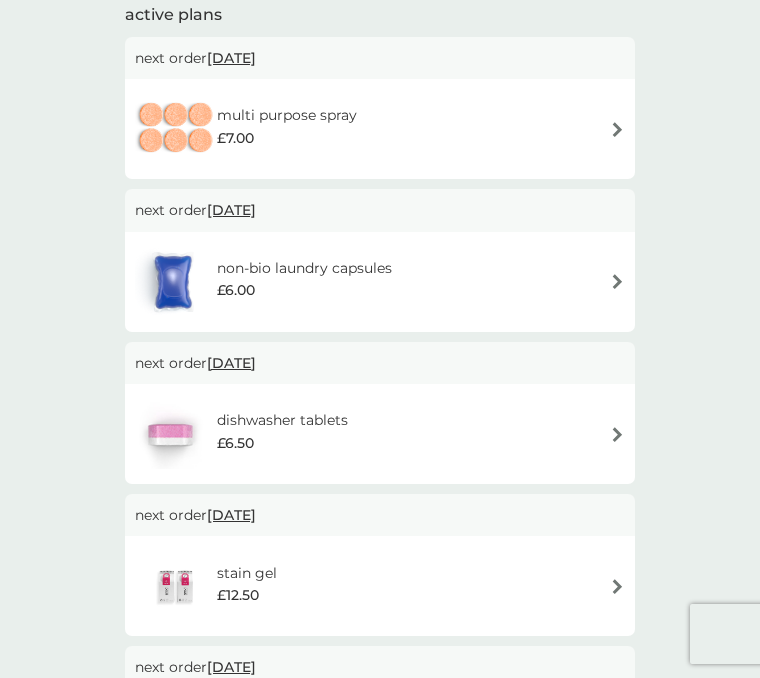 click on "17 Jul 2025" at bounding box center [231, 210] 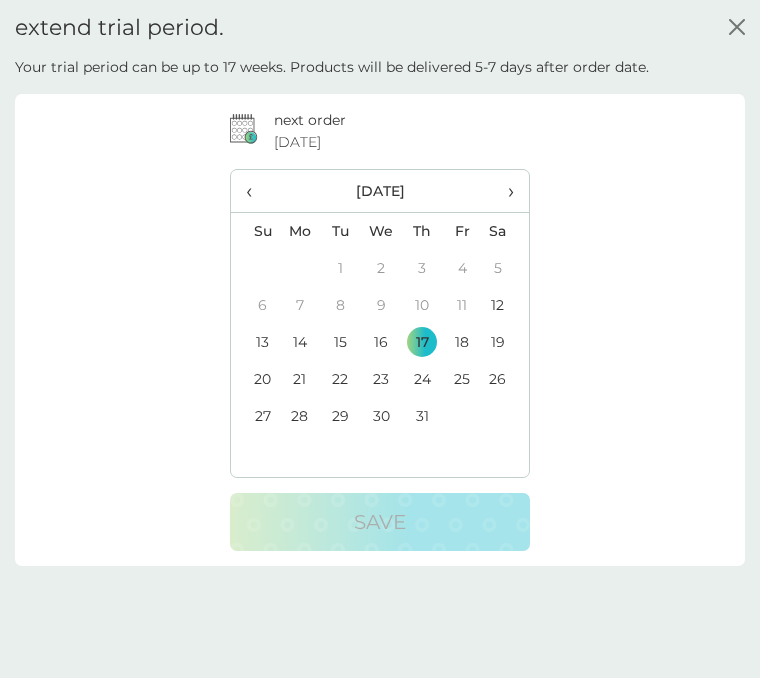 click on "›" at bounding box center (505, 191) 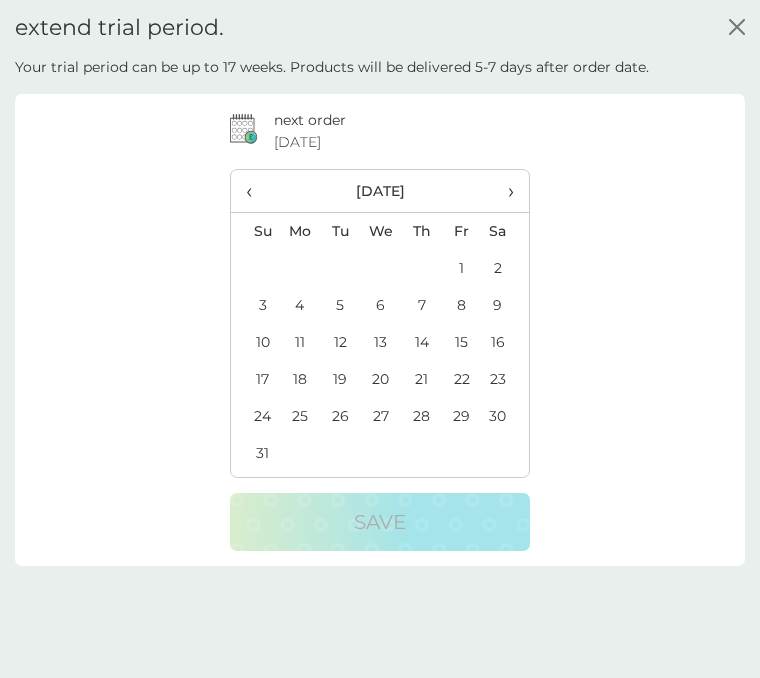 click on "›" at bounding box center (505, 191) 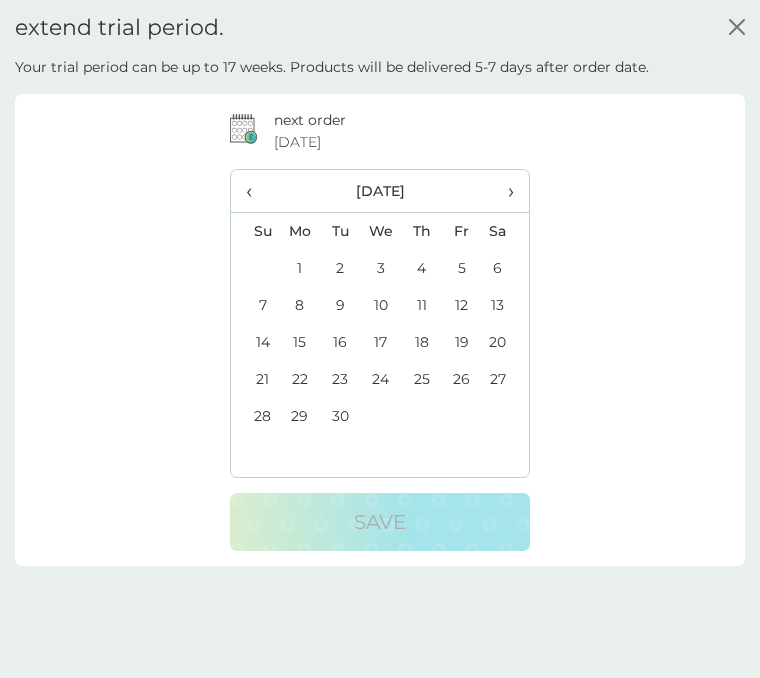 click on "›" at bounding box center (505, 191) 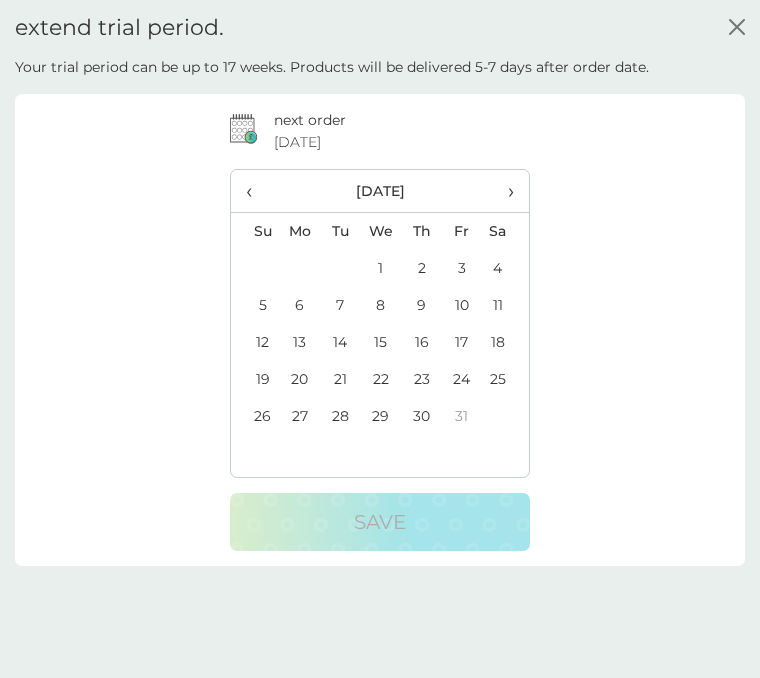 click on "30" at bounding box center [422, 416] 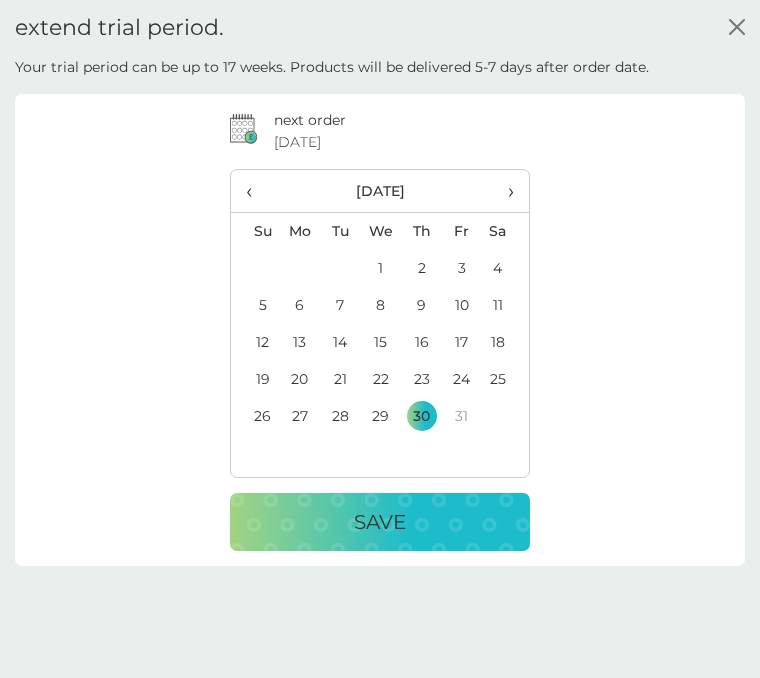click on "Save" at bounding box center (380, 522) 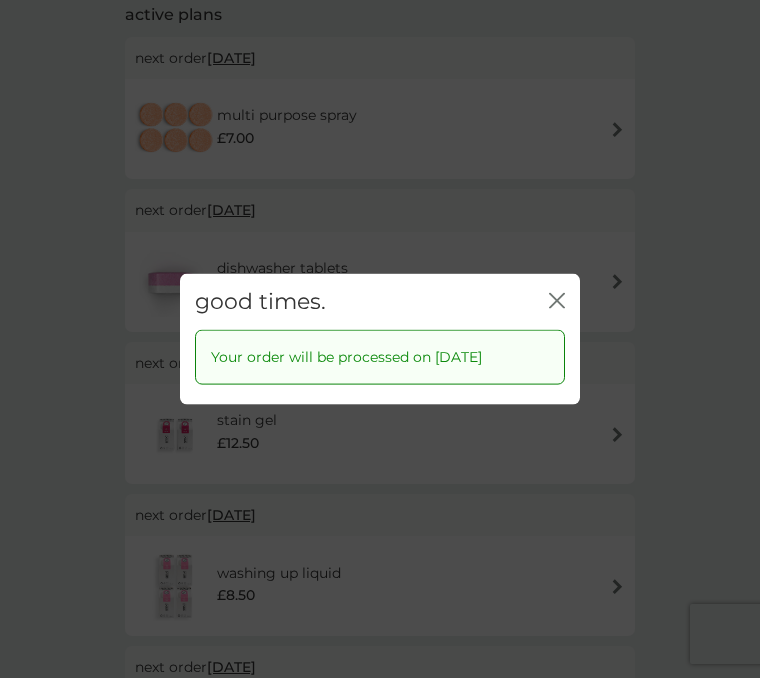 click 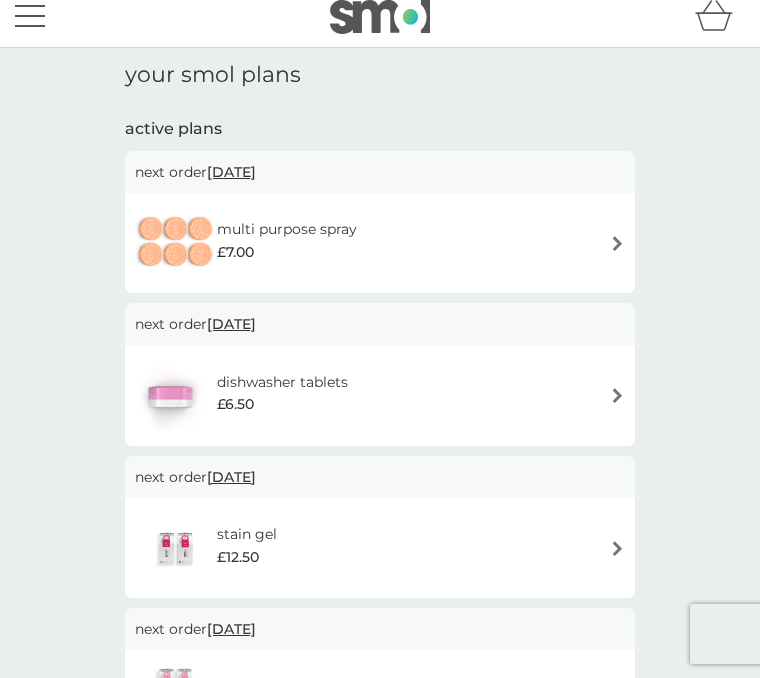 scroll, scrollTop: 13, scrollLeft: 0, axis: vertical 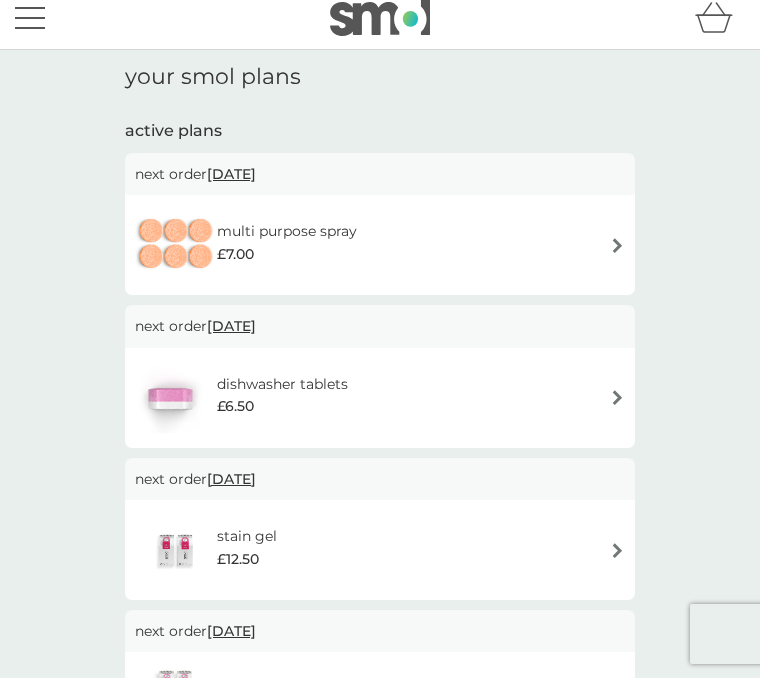 click at bounding box center [617, 245] 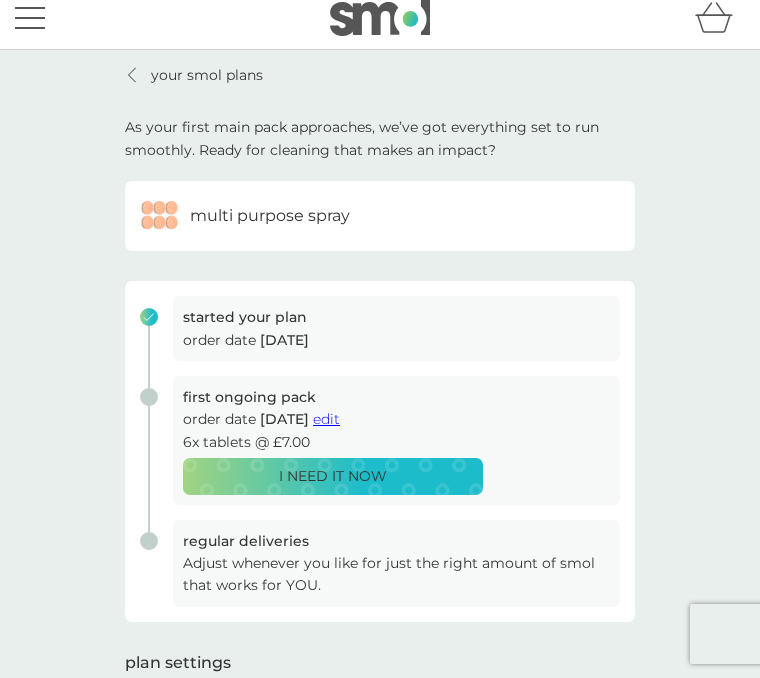 scroll, scrollTop: 0, scrollLeft: 0, axis: both 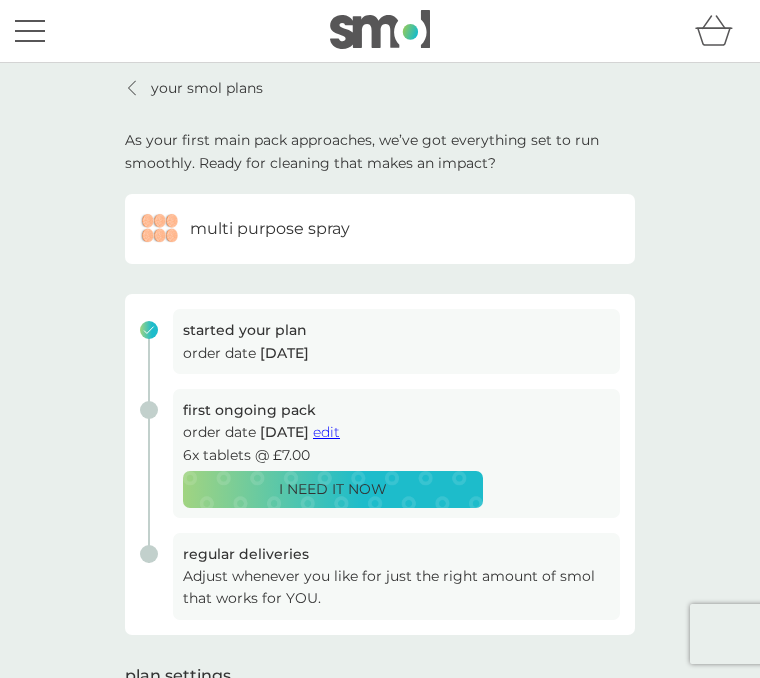 click on "edit" at bounding box center [326, 432] 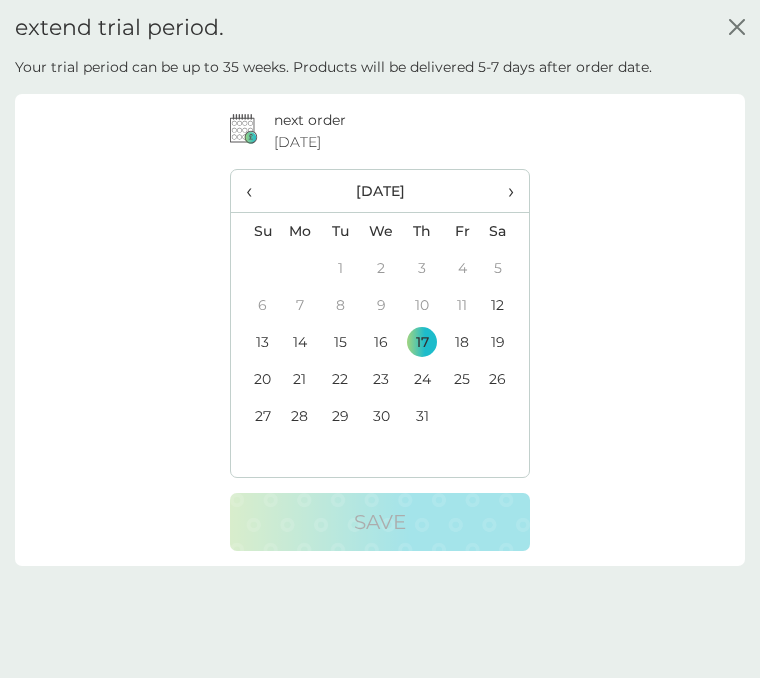 click on "›" at bounding box center (505, 191) 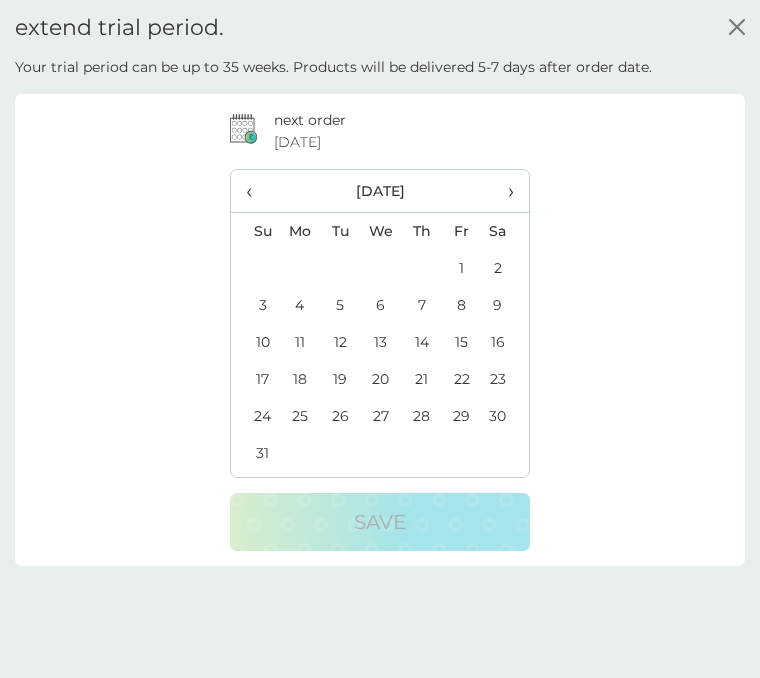 click on "›" at bounding box center [505, 191] 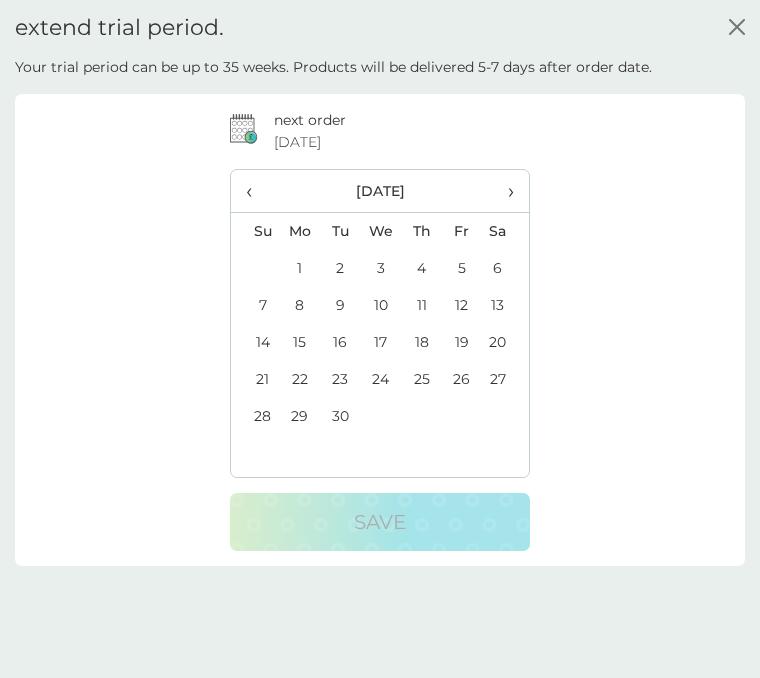 click on "›" at bounding box center (505, 191) 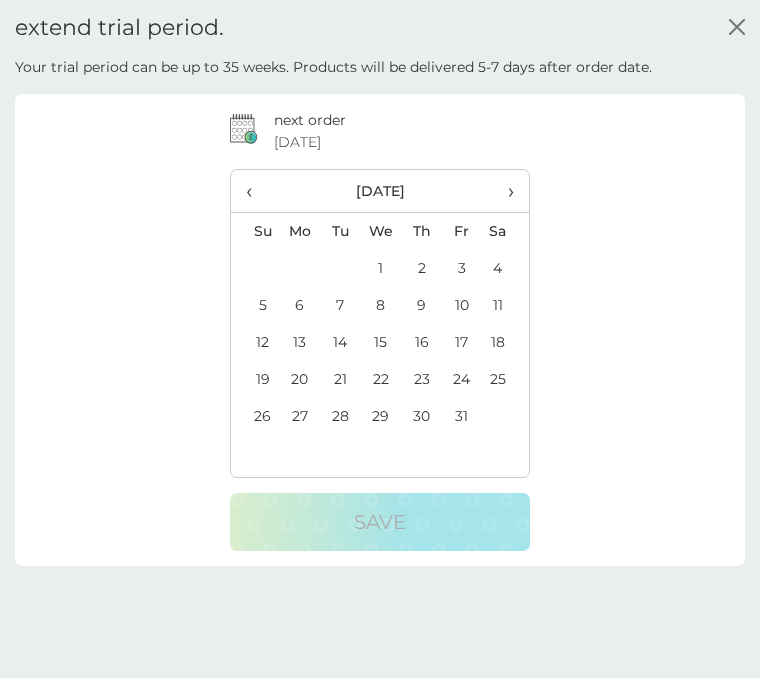 click on "30" at bounding box center (422, 416) 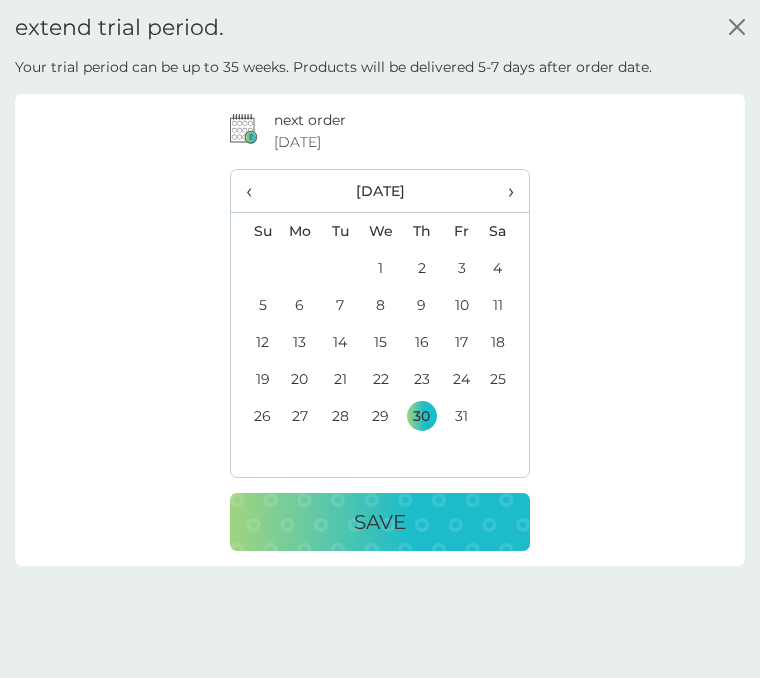 click on "Save" at bounding box center (380, 522) 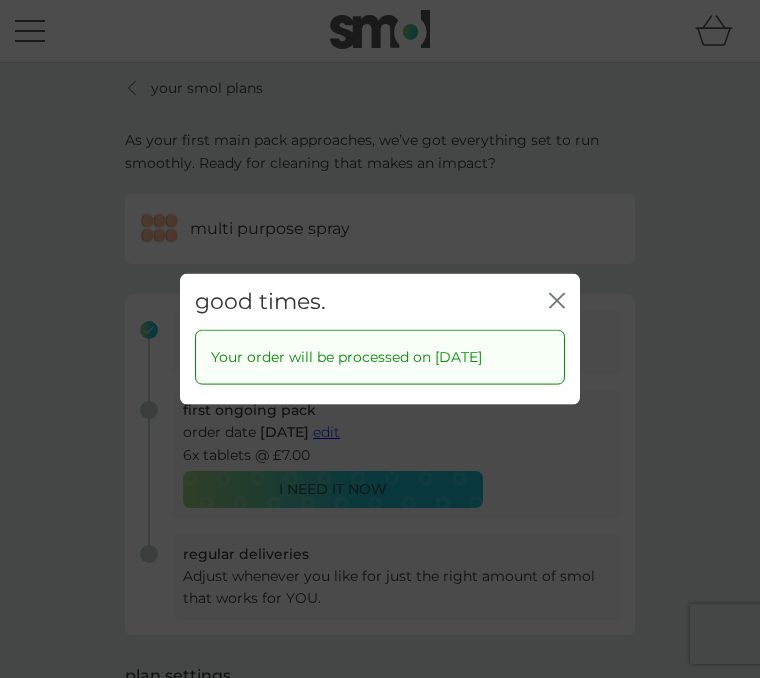 click on "close" at bounding box center [557, 302] 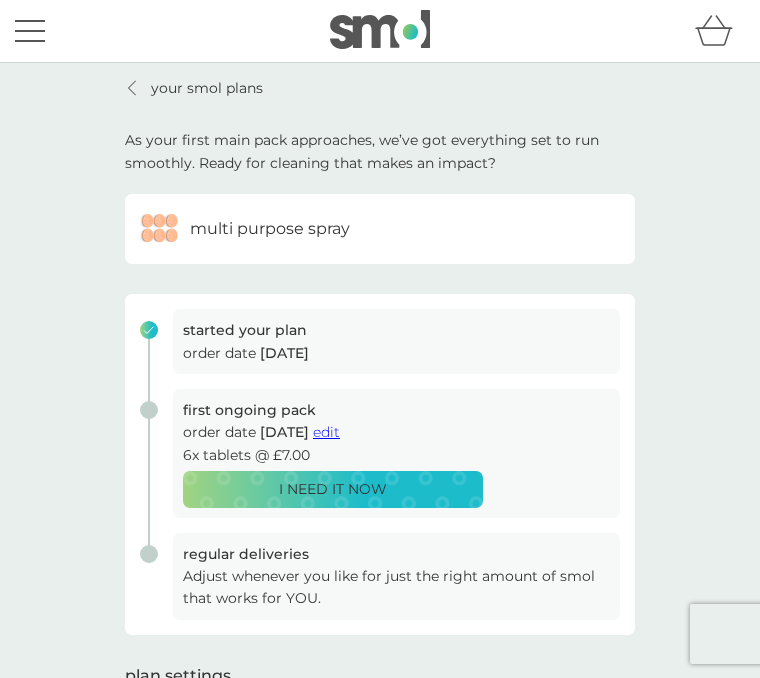 click on "your smol plans" at bounding box center (194, 88) 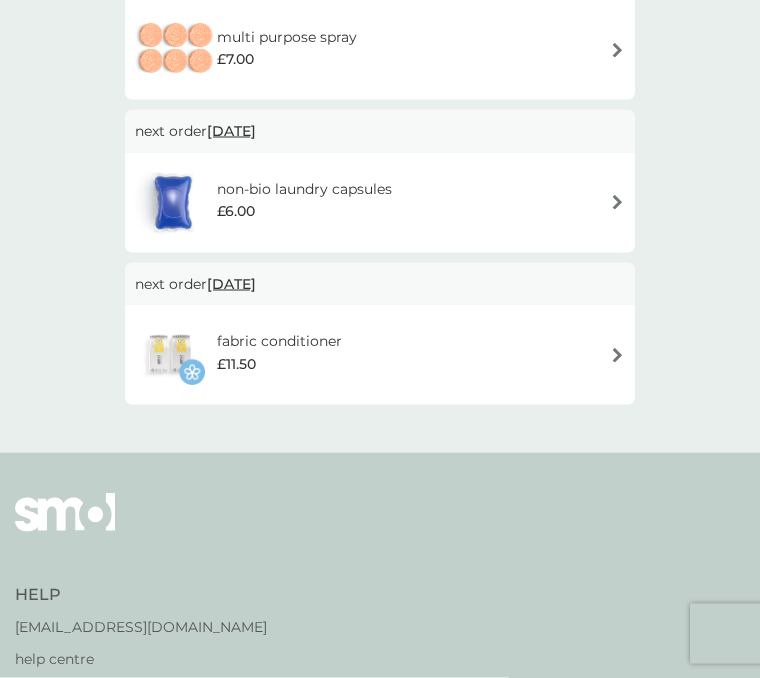 scroll, scrollTop: 666, scrollLeft: 0, axis: vertical 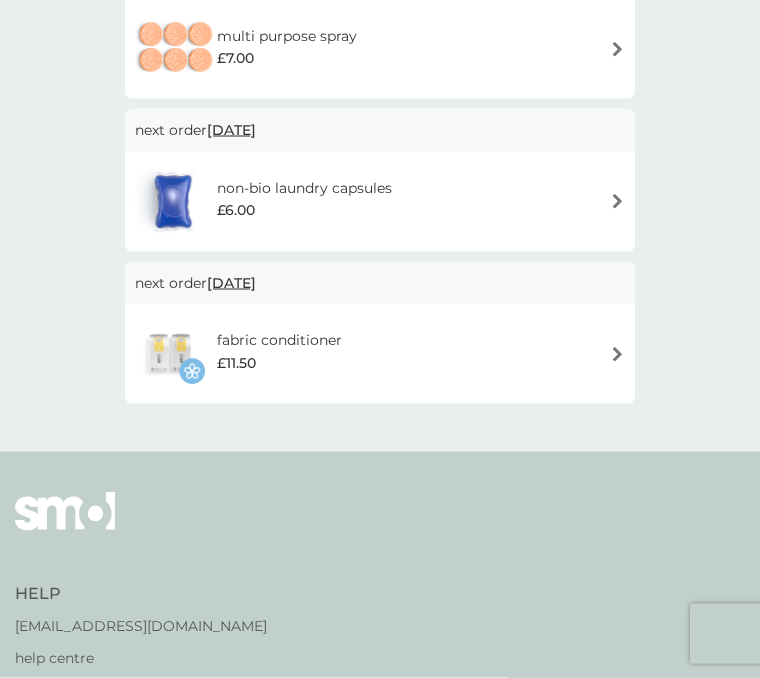 click on "Help" at bounding box center [141, 594] 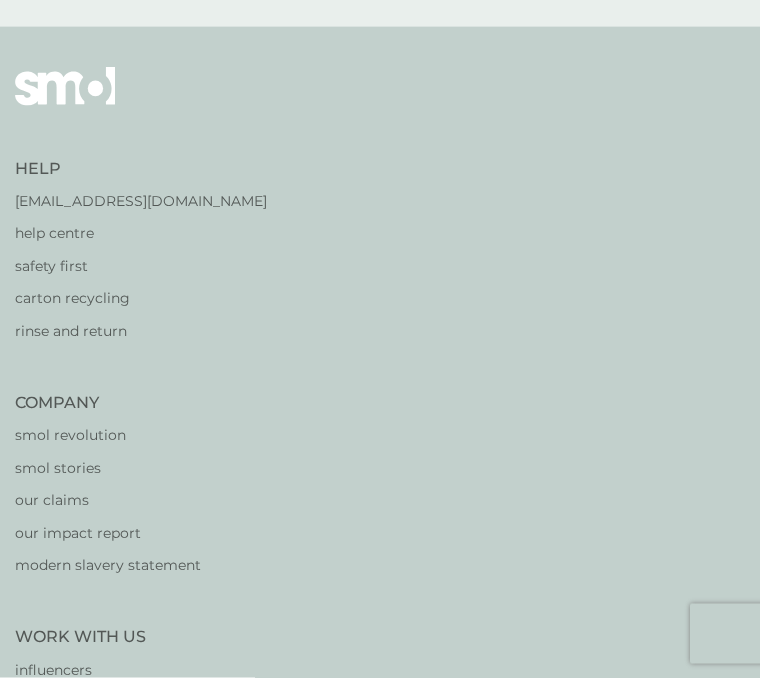 scroll, scrollTop: 1092, scrollLeft: 0, axis: vertical 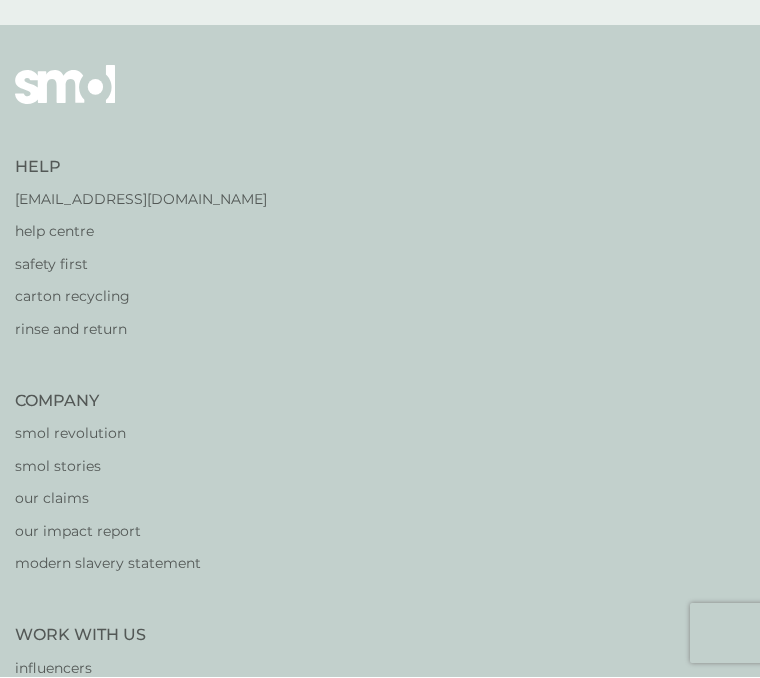 click on "help centre" at bounding box center (141, 232) 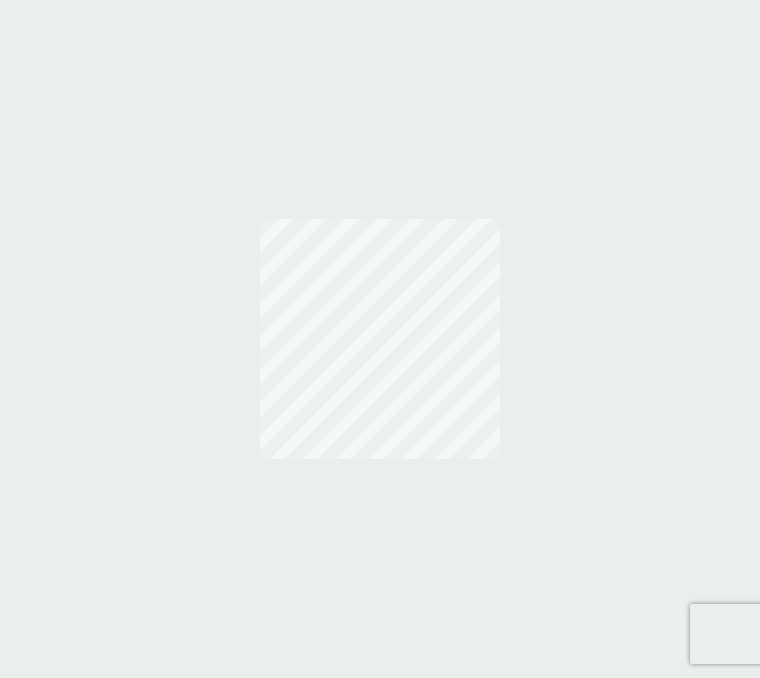 scroll, scrollTop: 0, scrollLeft: 0, axis: both 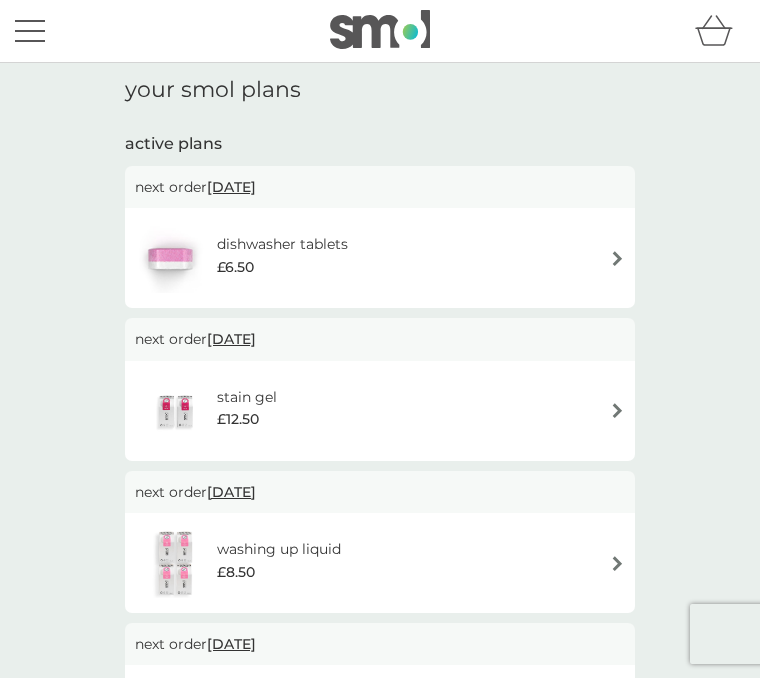 click at bounding box center [170, 258] 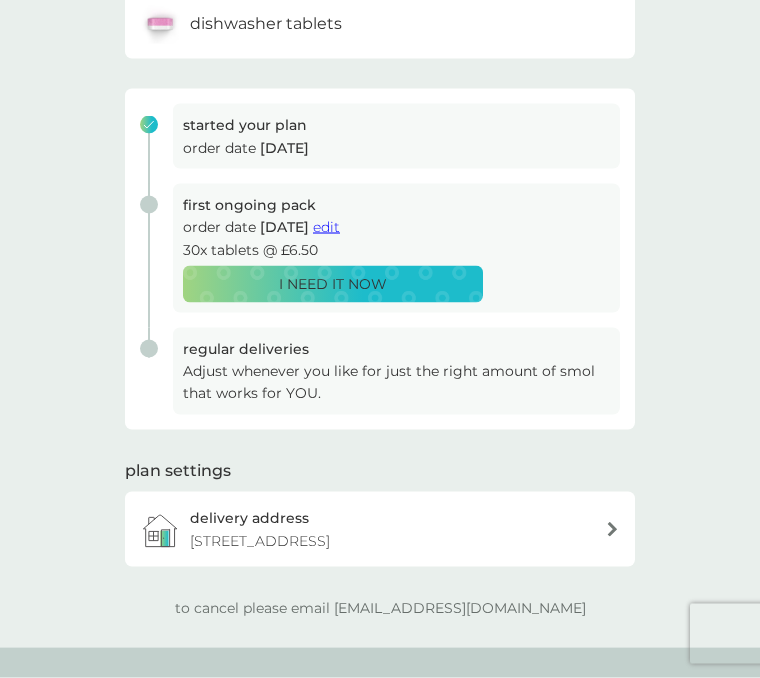 scroll, scrollTop: 209, scrollLeft: 0, axis: vertical 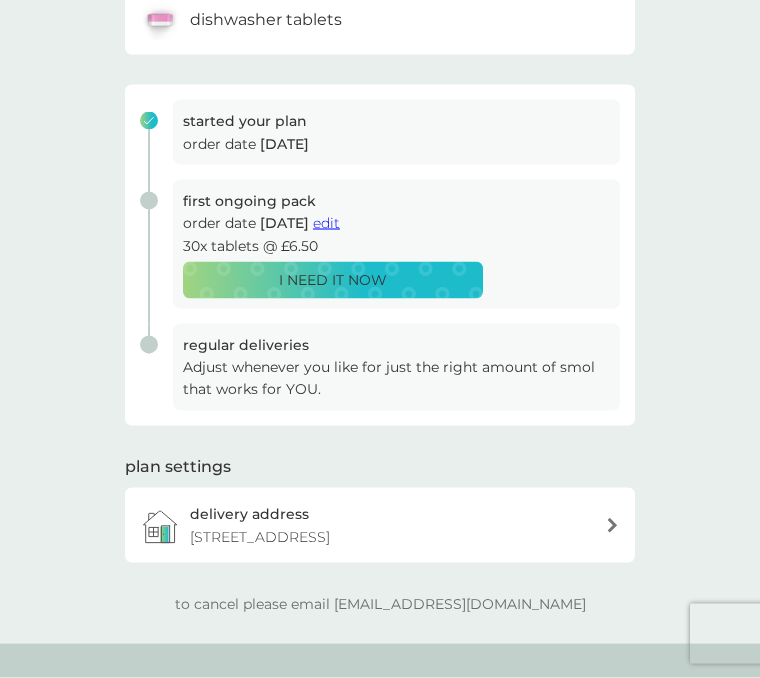 click on "to cancel please email   [EMAIL_ADDRESS][DOMAIN_NAME]" at bounding box center [380, 604] 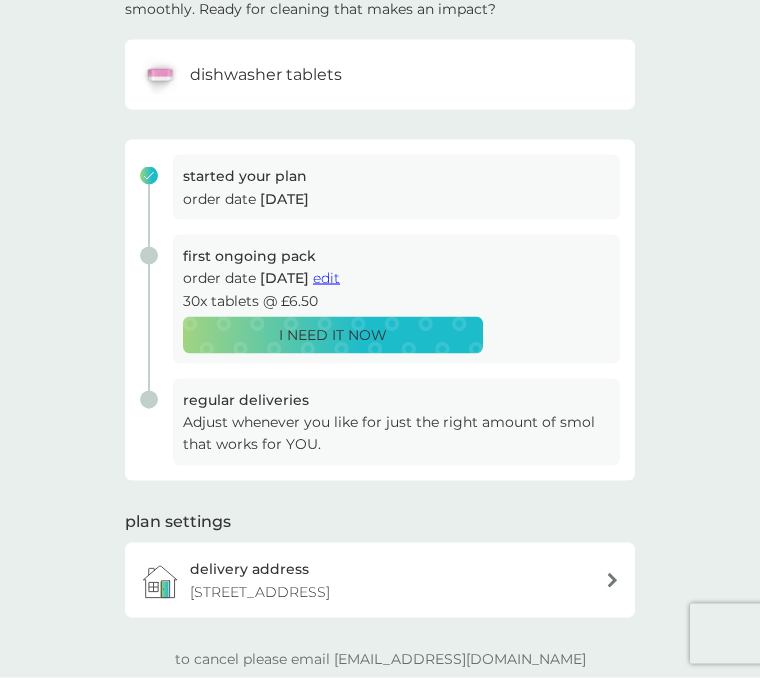 scroll, scrollTop: 0, scrollLeft: 0, axis: both 